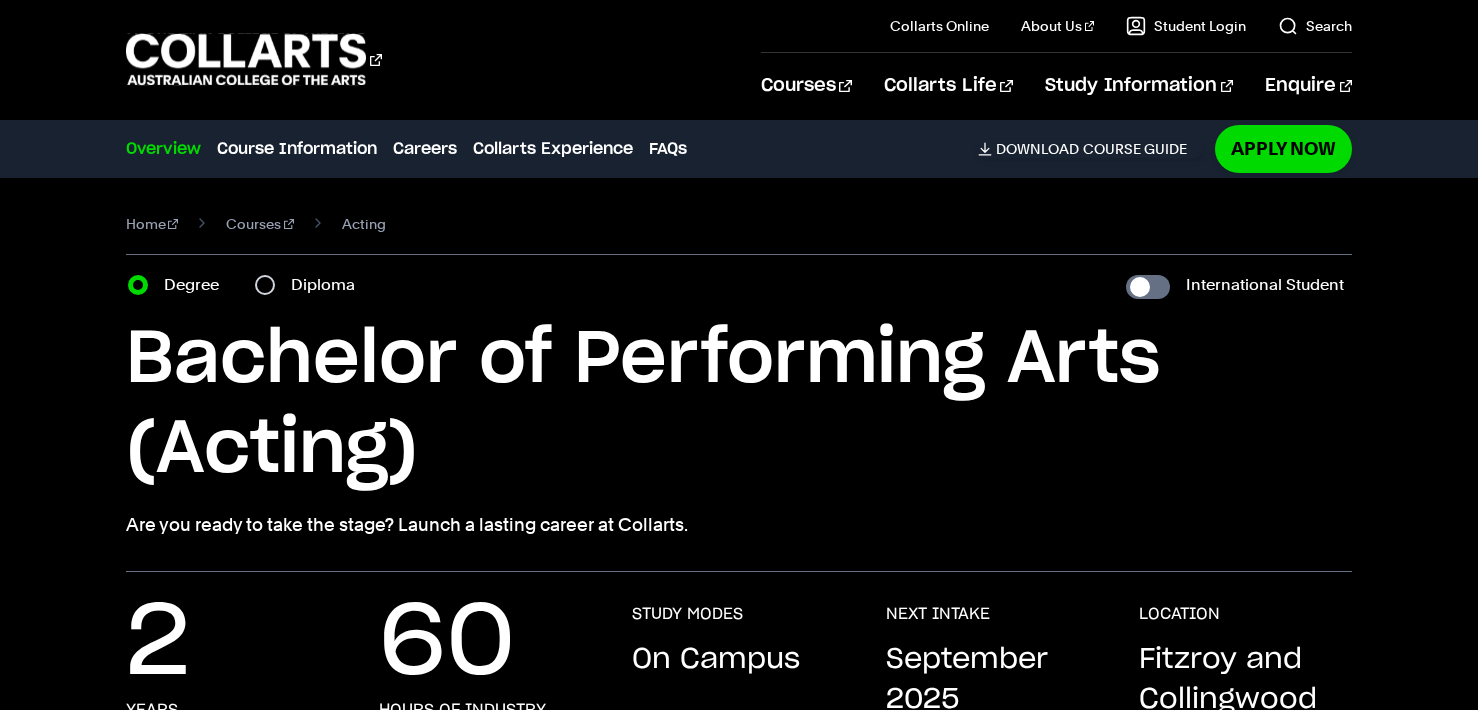 scroll, scrollTop: 0, scrollLeft: 0, axis: both 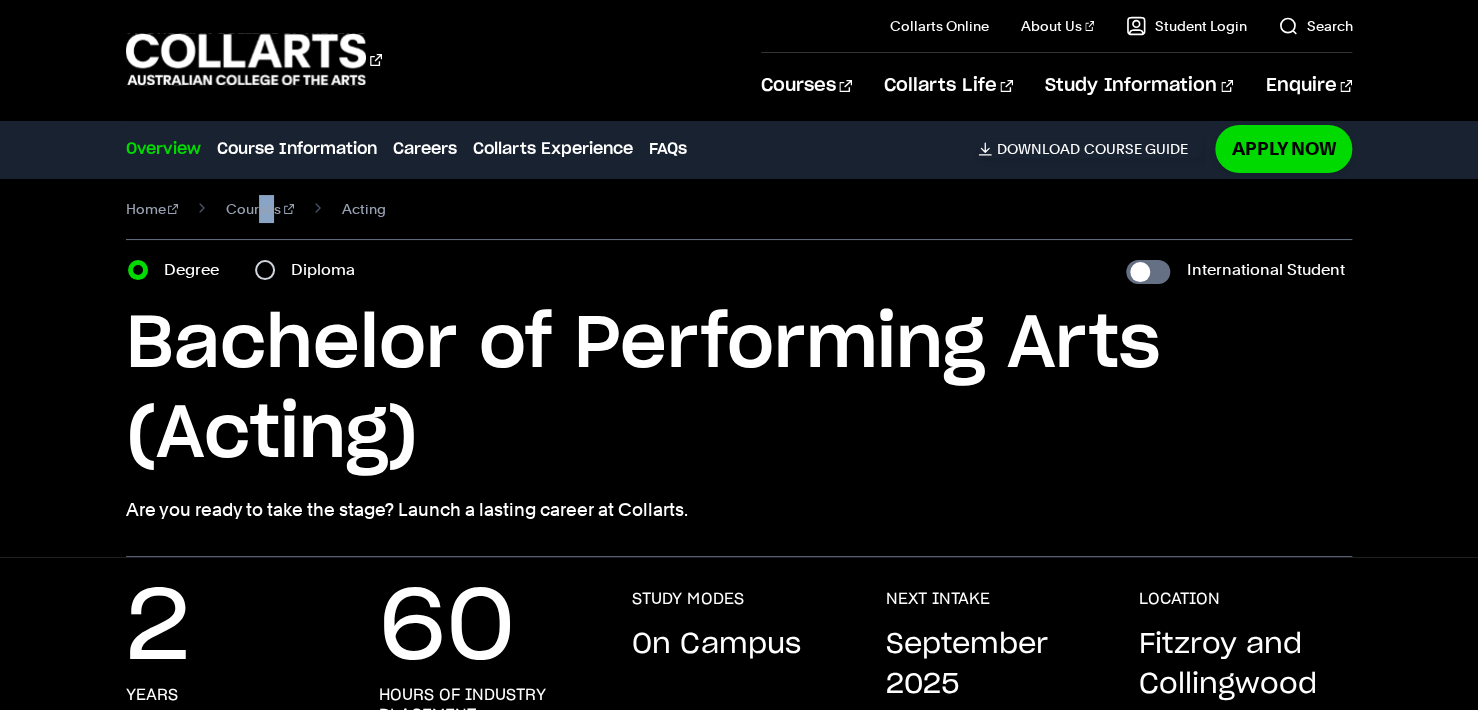 drag, startPoint x: 257, startPoint y: 226, endPoint x: 247, endPoint y: 193, distance: 34.48188 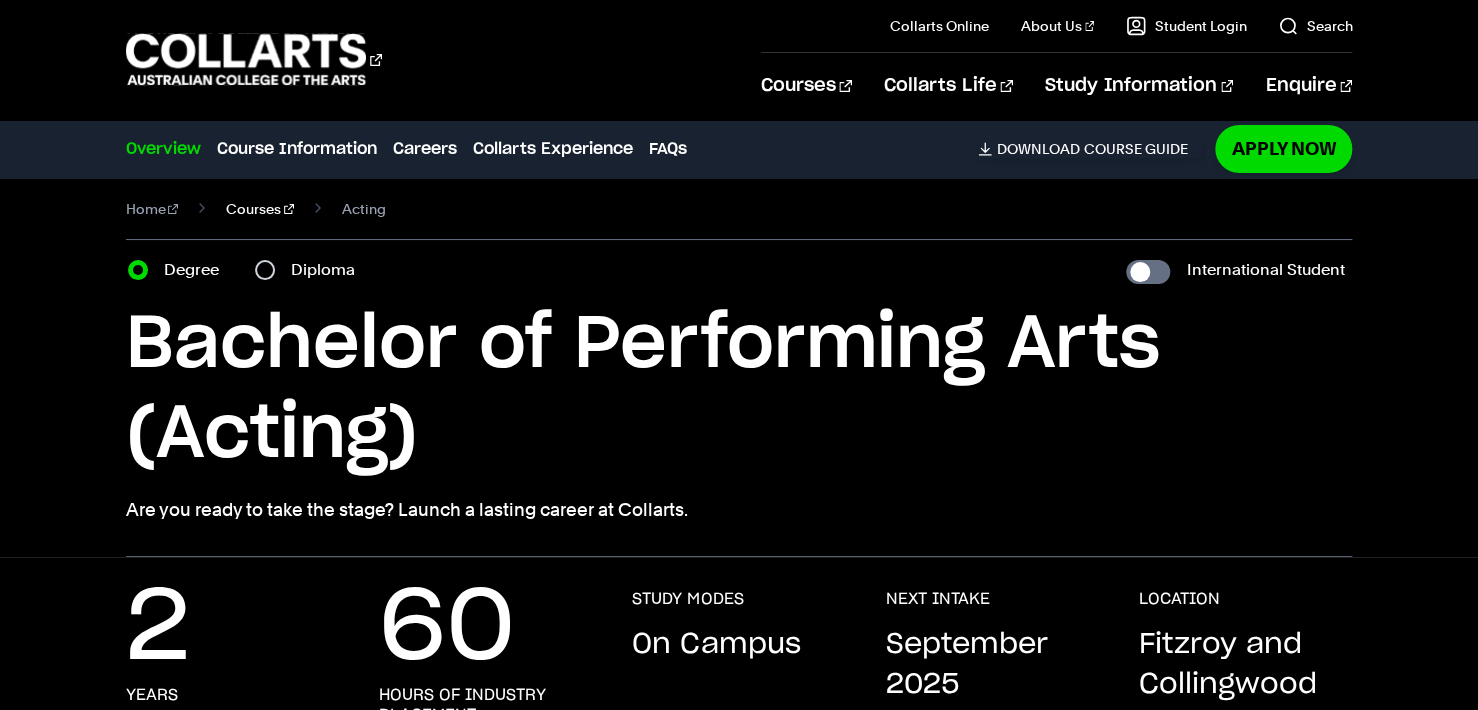 click on "Courses" at bounding box center [260, 209] 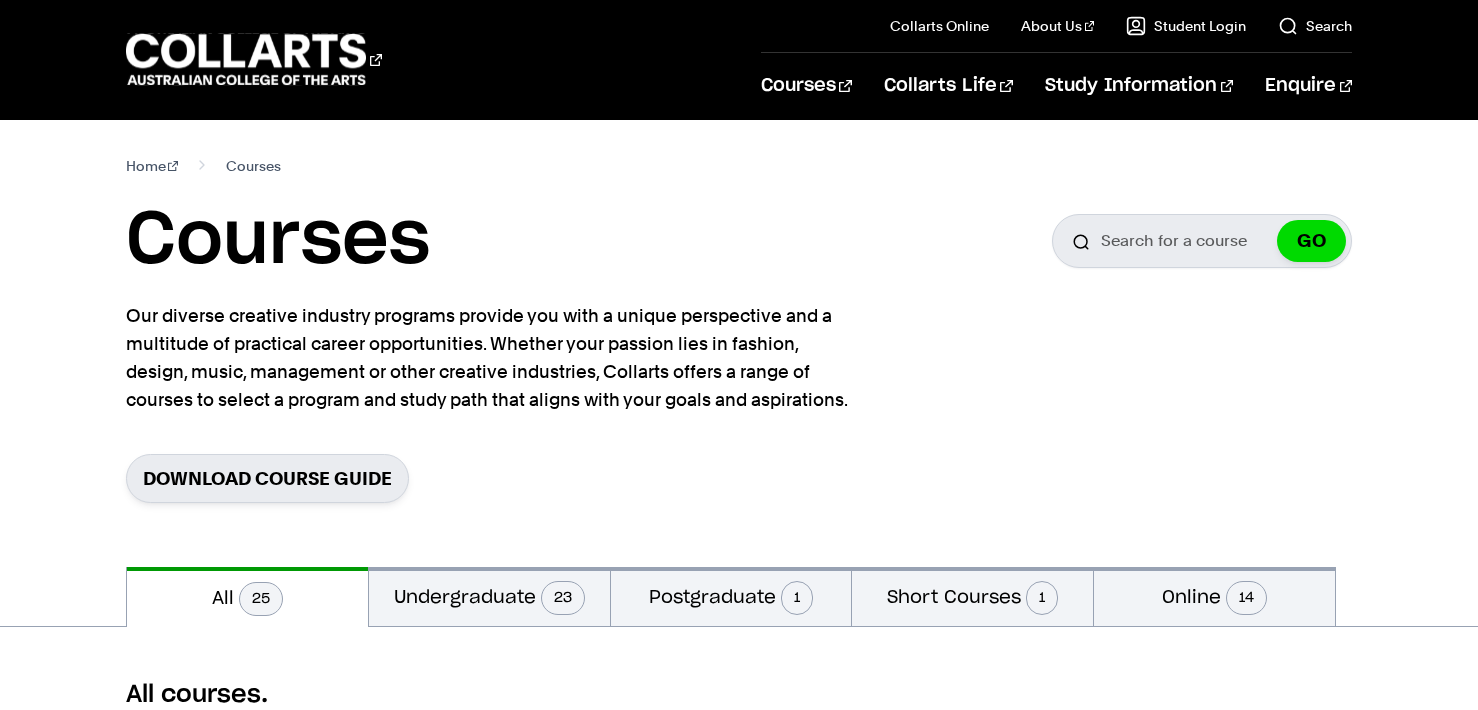 scroll, scrollTop: 0, scrollLeft: 0, axis: both 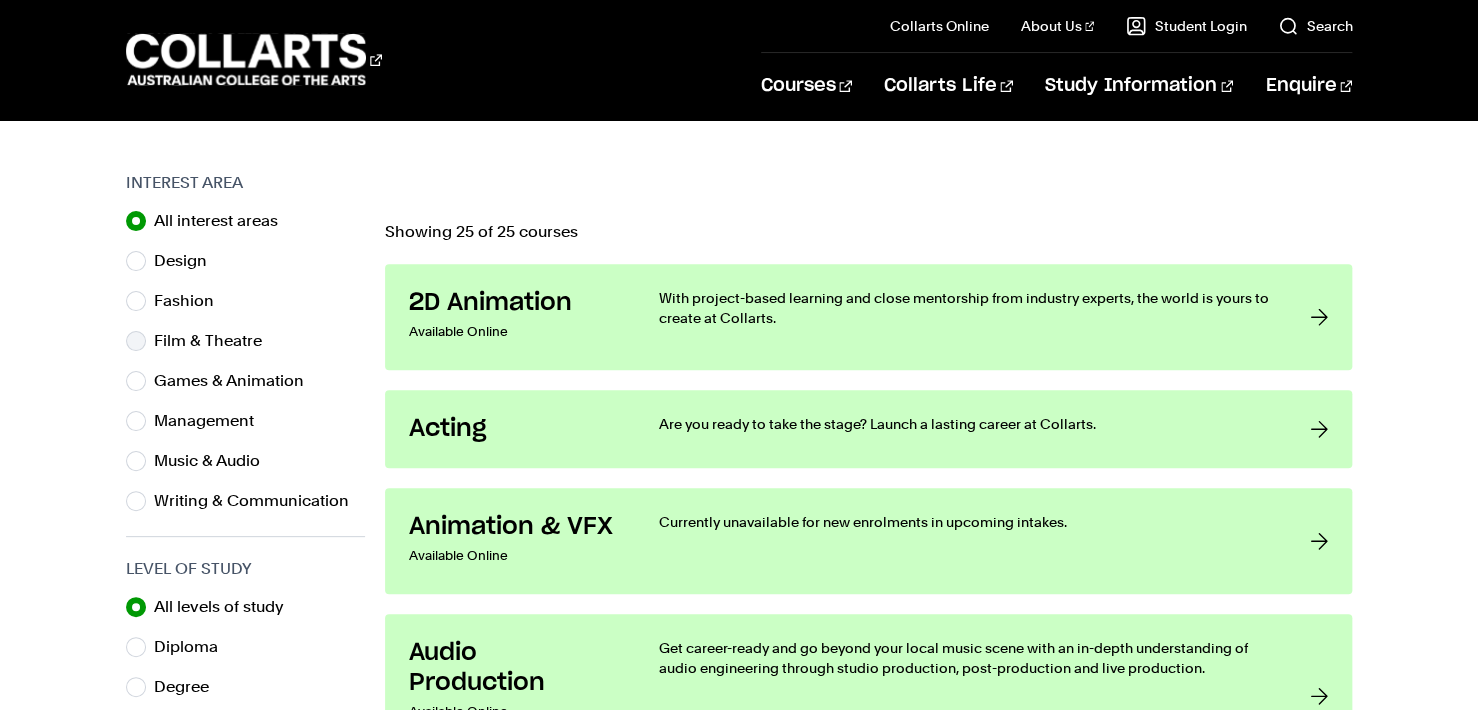 click on "Film & Theatre" at bounding box center (216, 341) 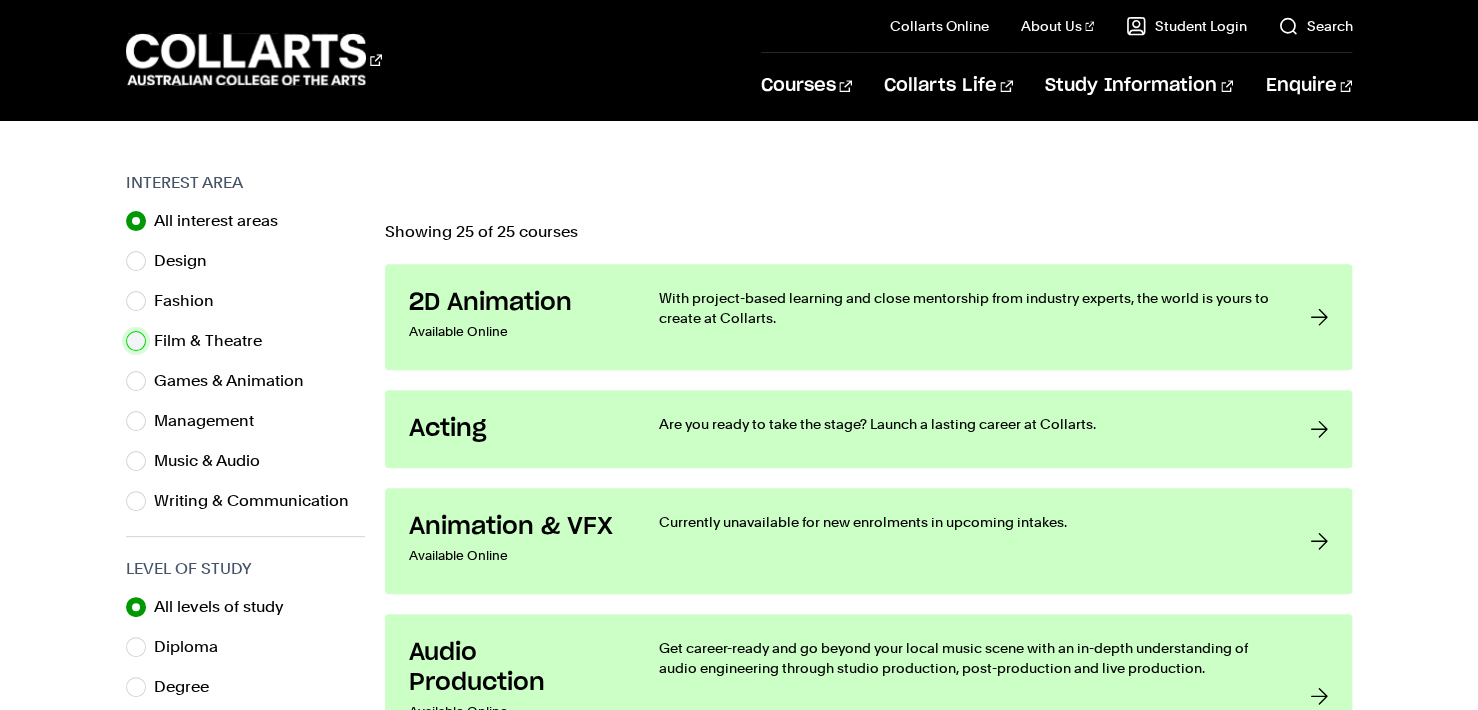 click on "Film & Theatre" at bounding box center [136, 341] 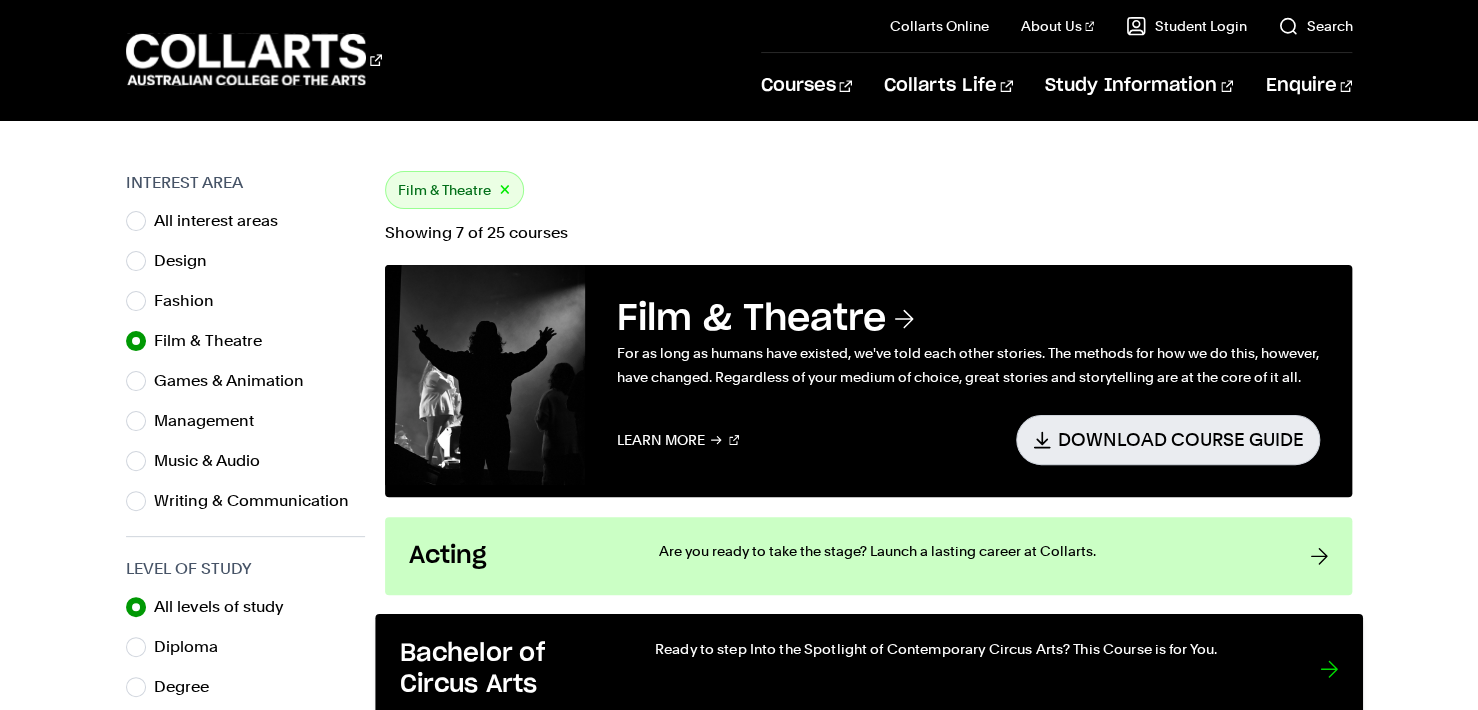 click on "Bachelor of Circus Arts
Ready to step Into the Spotlight of Contemporary Circus Arts? This Course is for You." at bounding box center (868, 669) 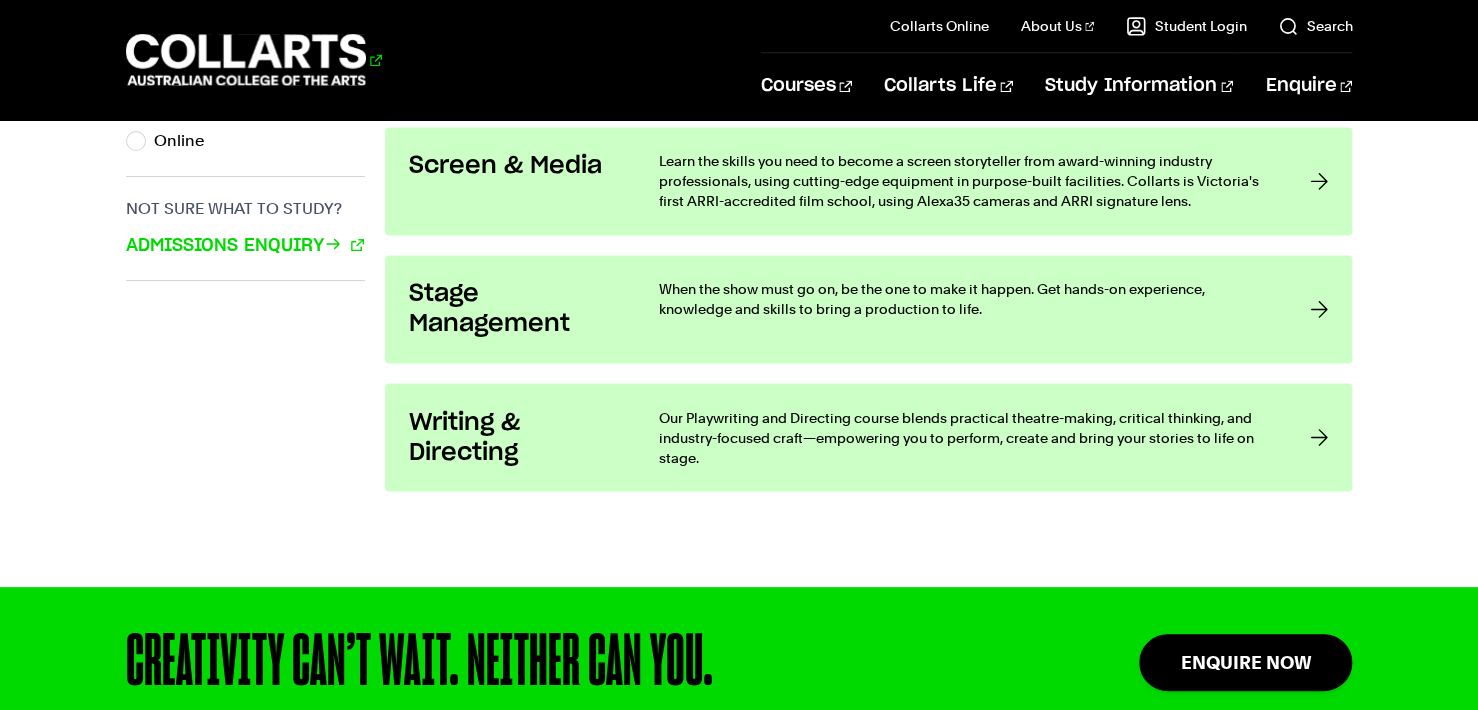 scroll, scrollTop: 1443, scrollLeft: 0, axis: vertical 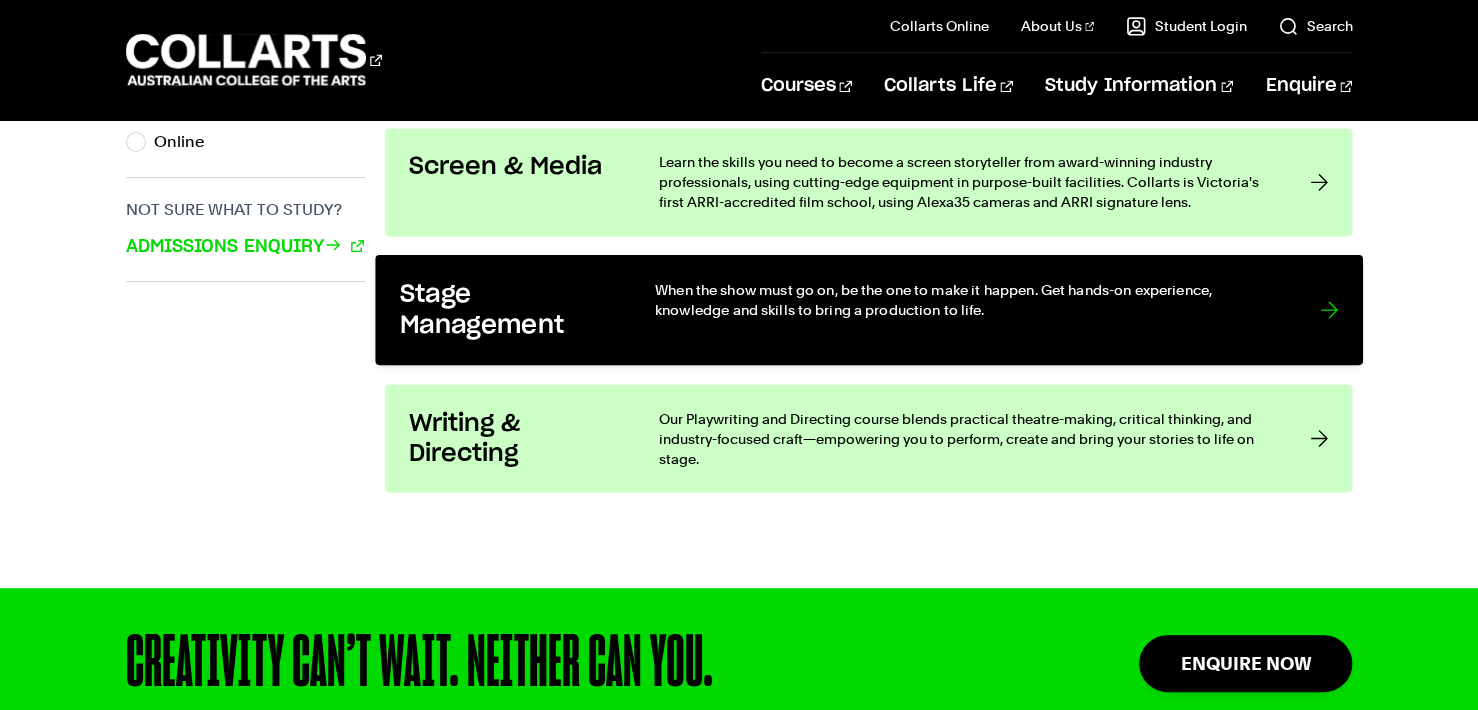 click on "Stage Management" at bounding box center (506, 309) 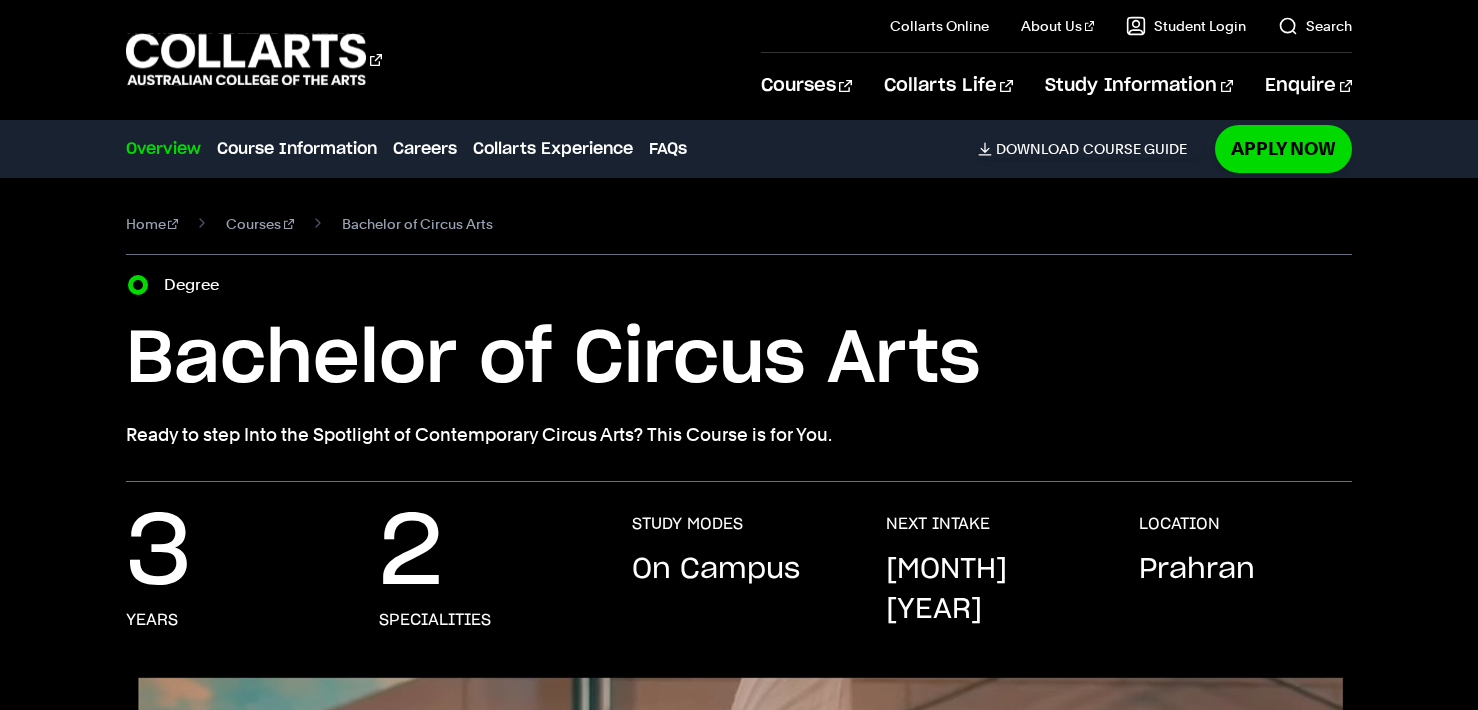 scroll, scrollTop: 144, scrollLeft: 0, axis: vertical 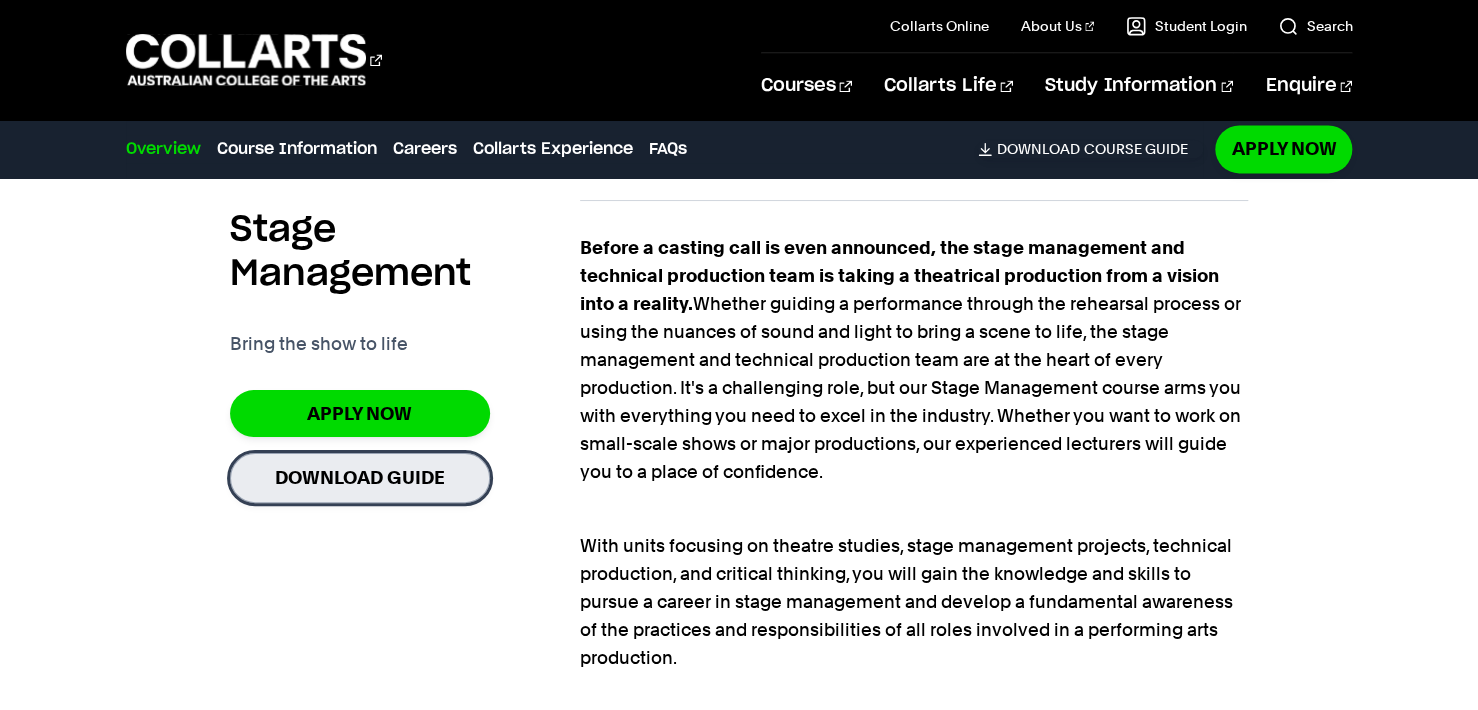 click on "Download Guide" at bounding box center [360, 477] 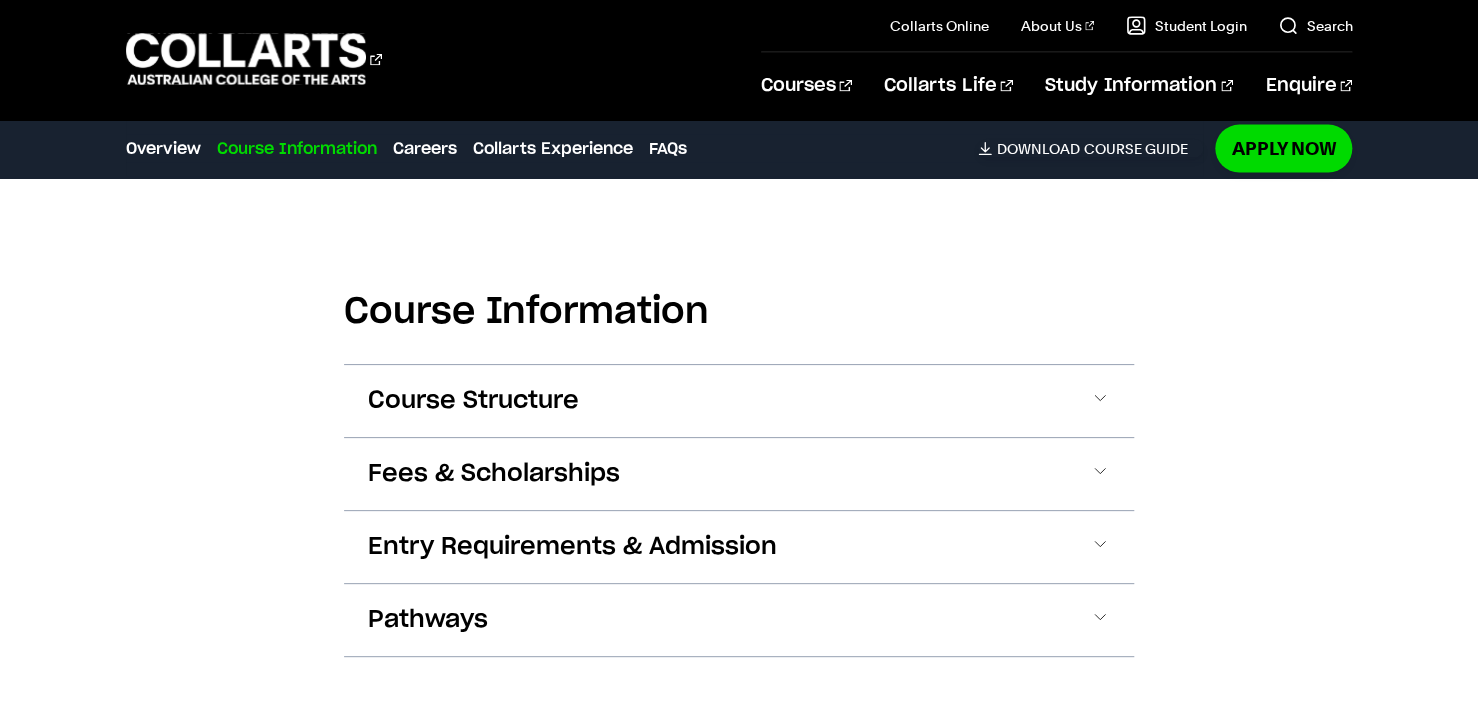 scroll, scrollTop: 2254, scrollLeft: 0, axis: vertical 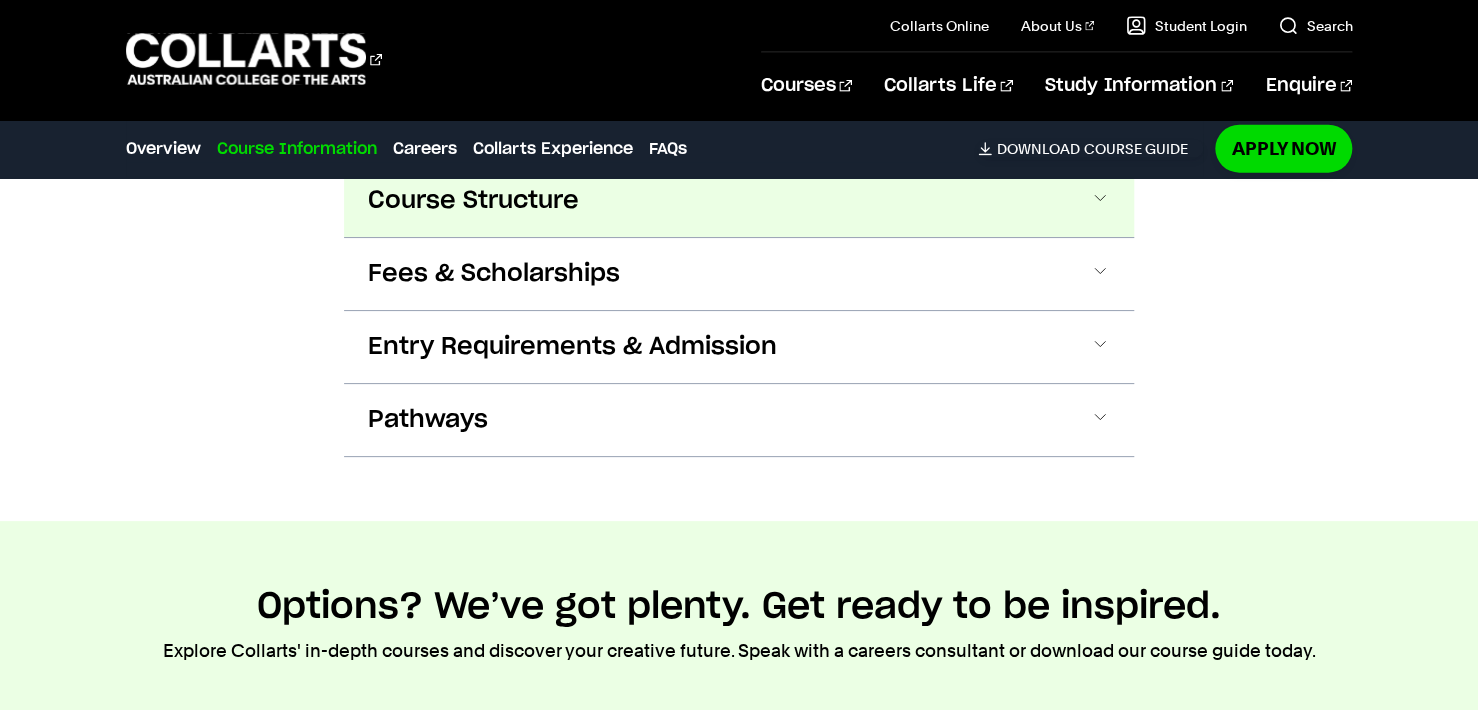 click on "Course Structure" at bounding box center [473, 201] 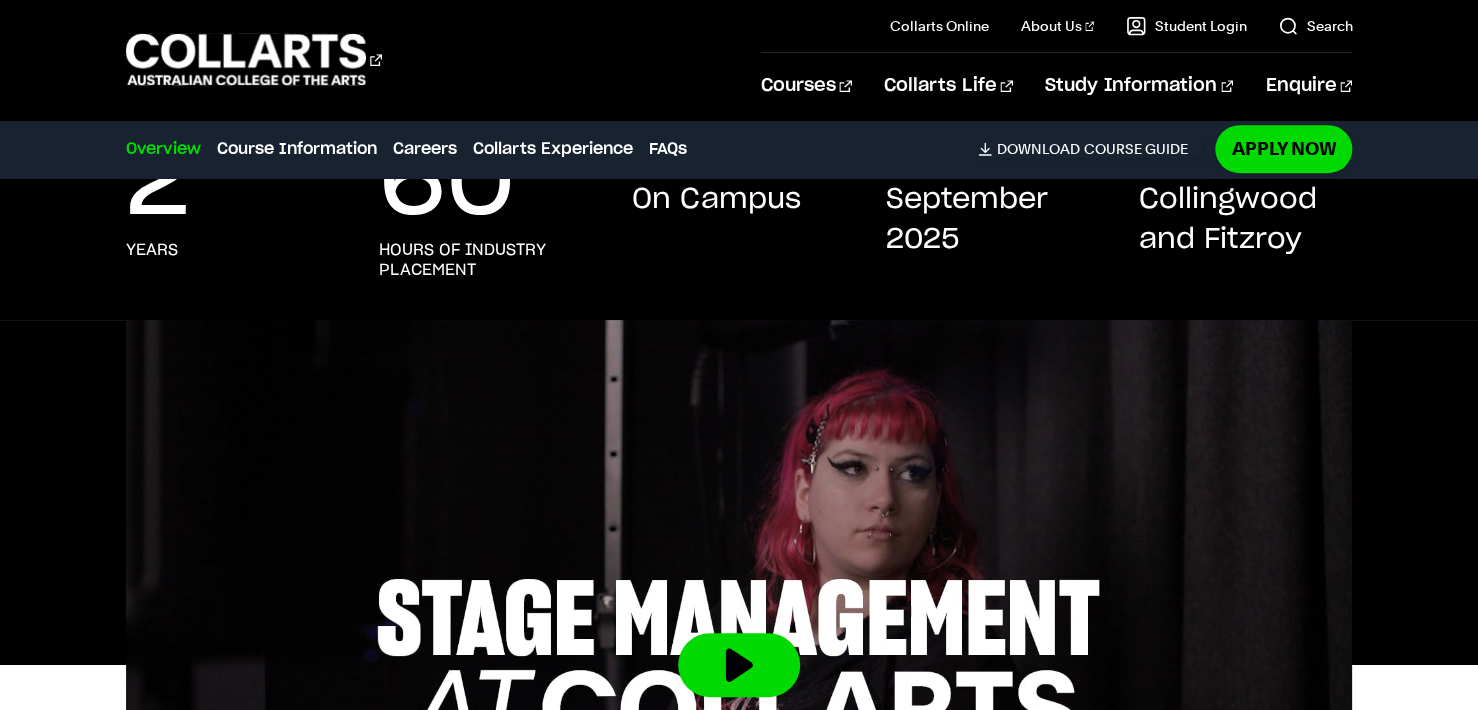 scroll, scrollTop: 460, scrollLeft: 0, axis: vertical 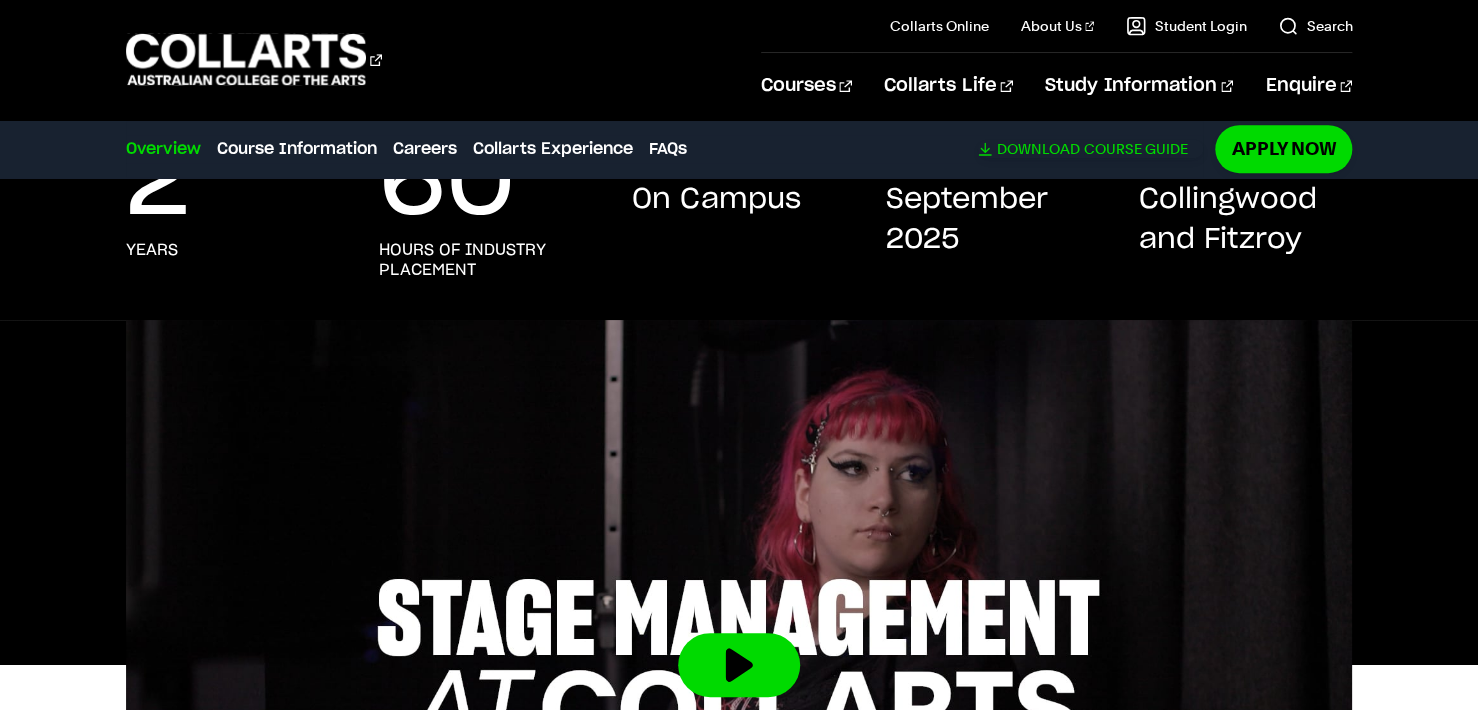 drag, startPoint x: 1083, startPoint y: 137, endPoint x: 1083, endPoint y: 153, distance: 16 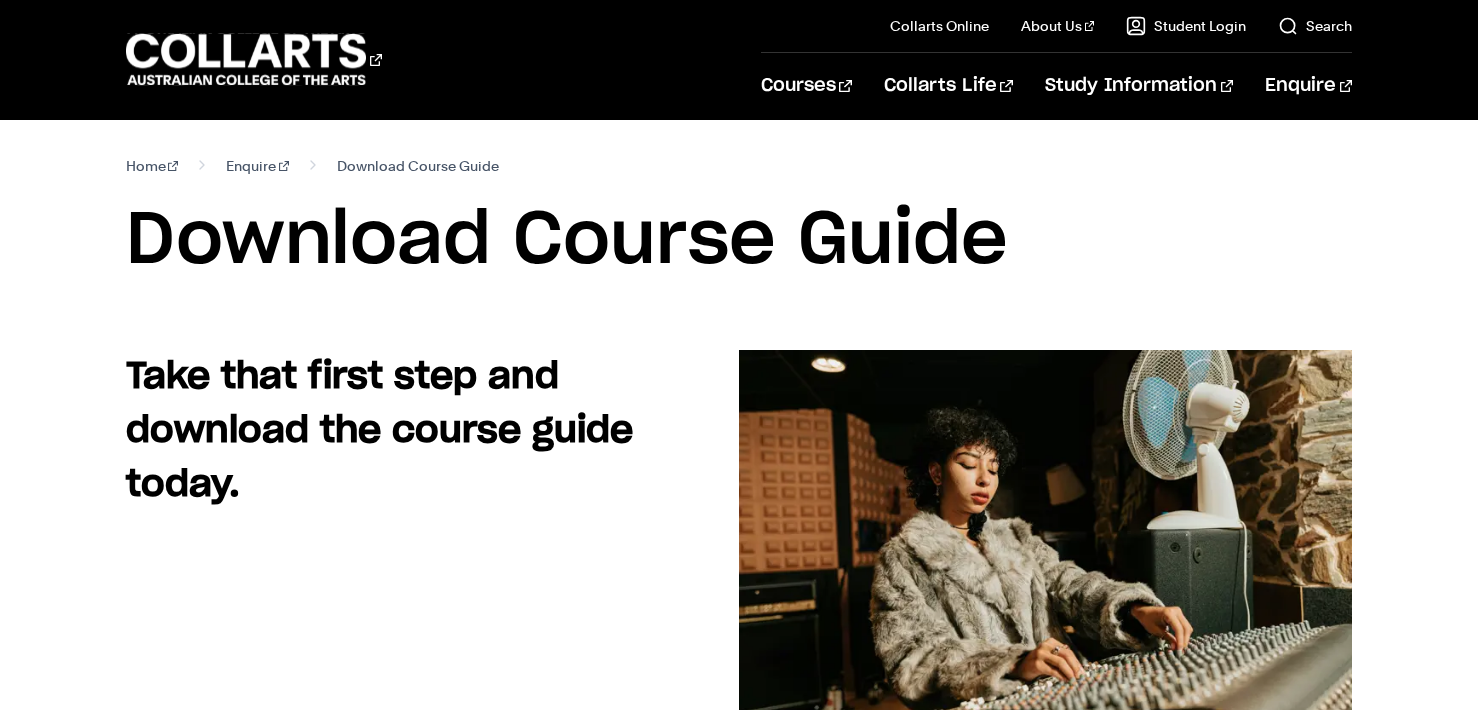 scroll, scrollTop: 0, scrollLeft: 0, axis: both 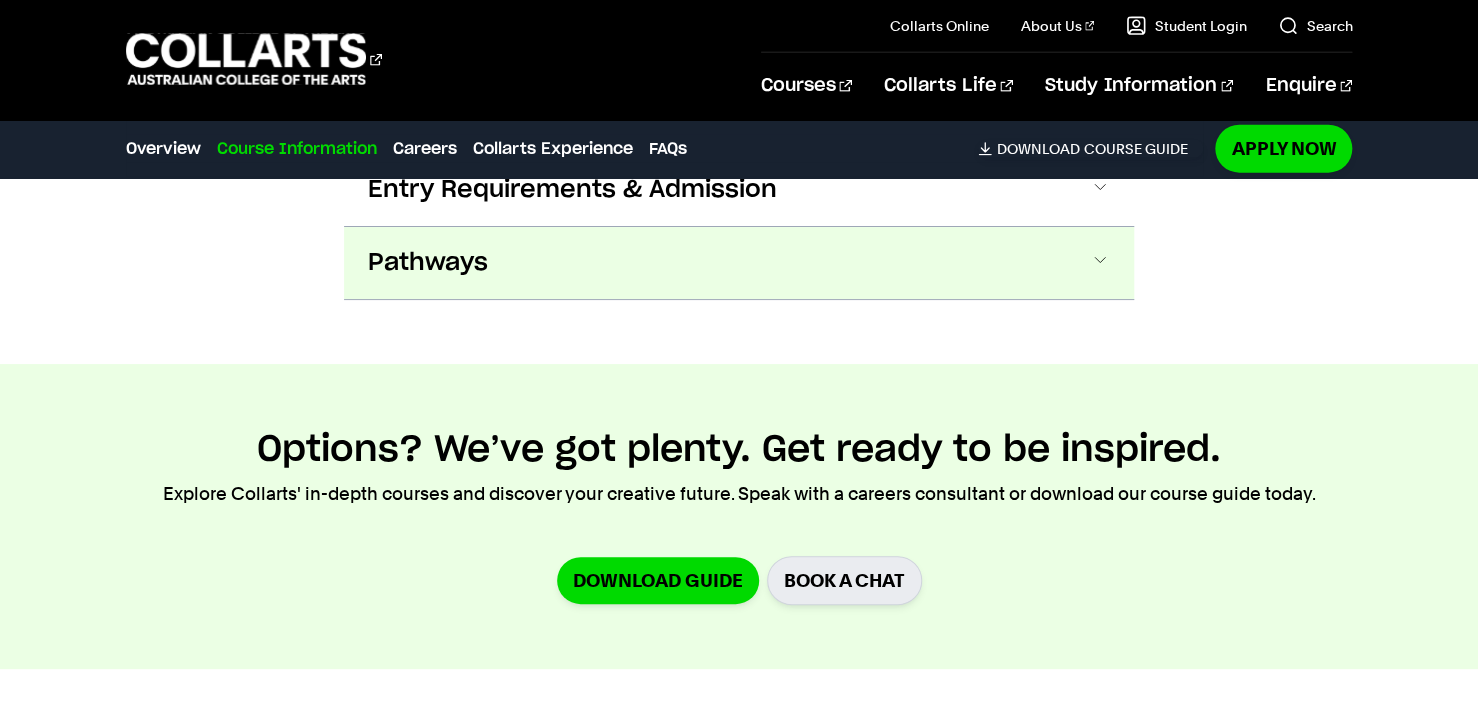 click on "Pathways" at bounding box center (428, 263) 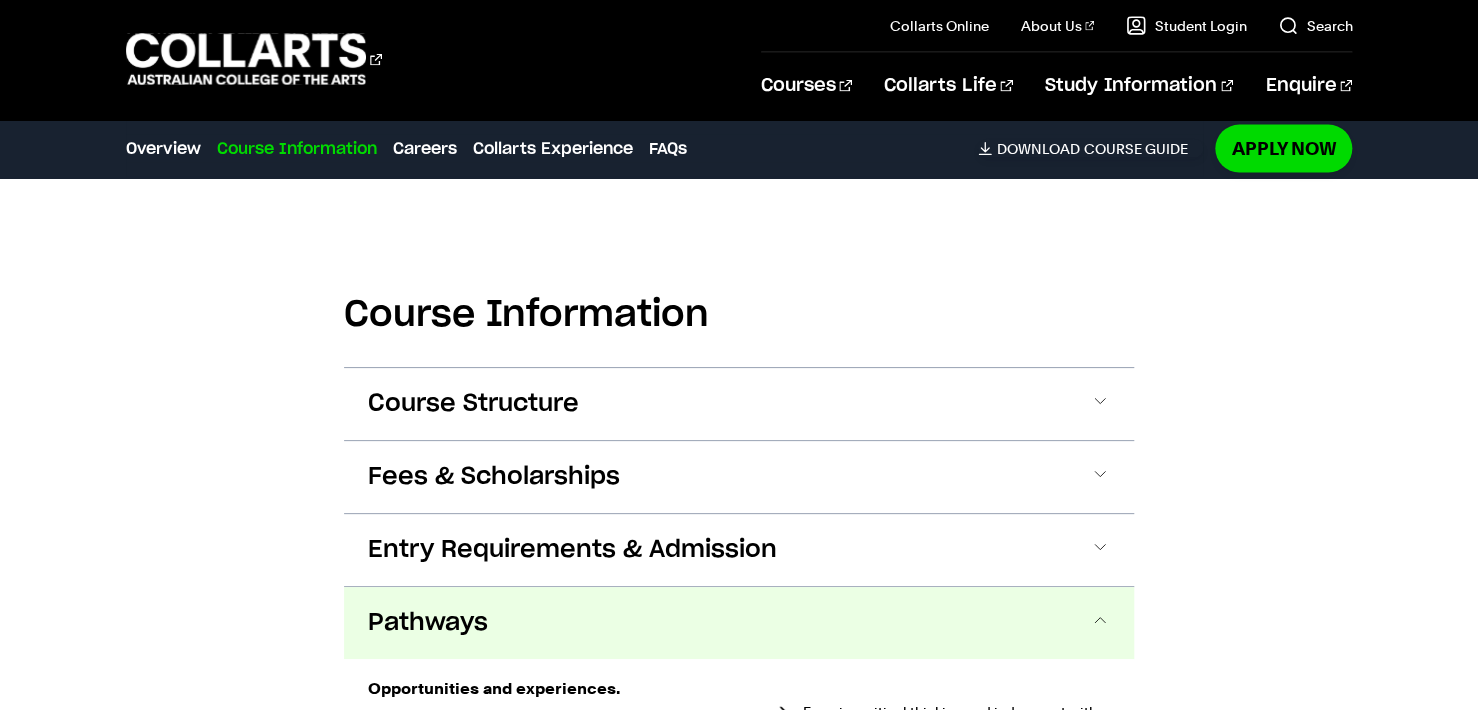 scroll, scrollTop: 2028, scrollLeft: 0, axis: vertical 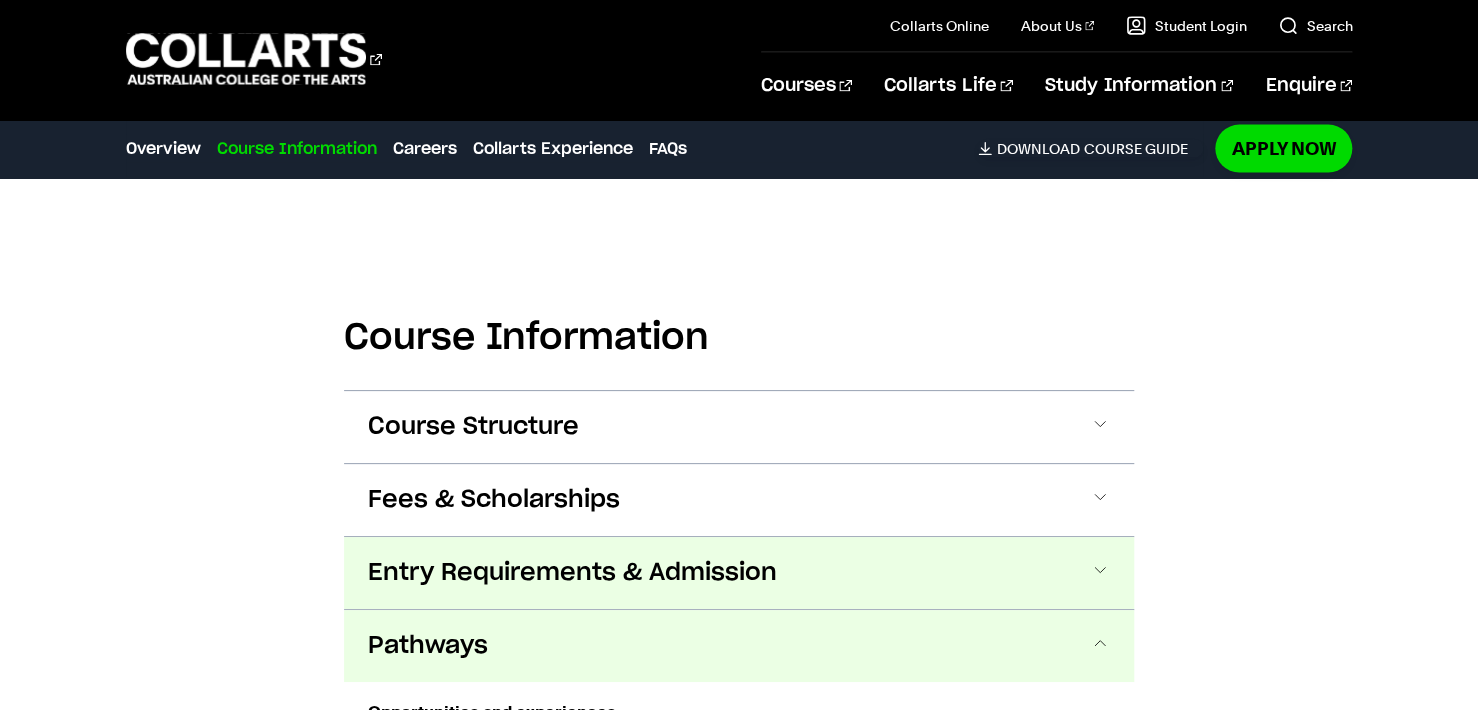 click on "Entry Requirements & Admission" at bounding box center [739, 573] 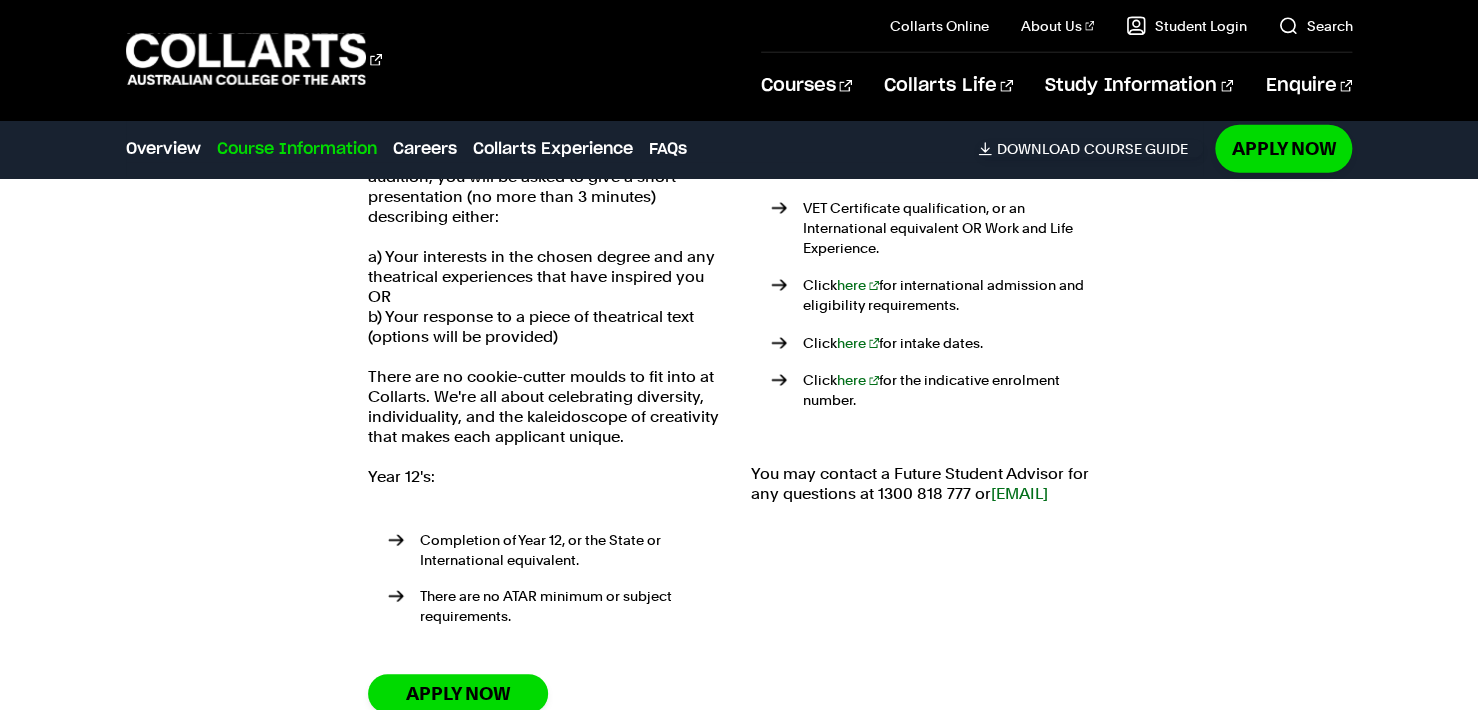 scroll, scrollTop: 2639, scrollLeft: 0, axis: vertical 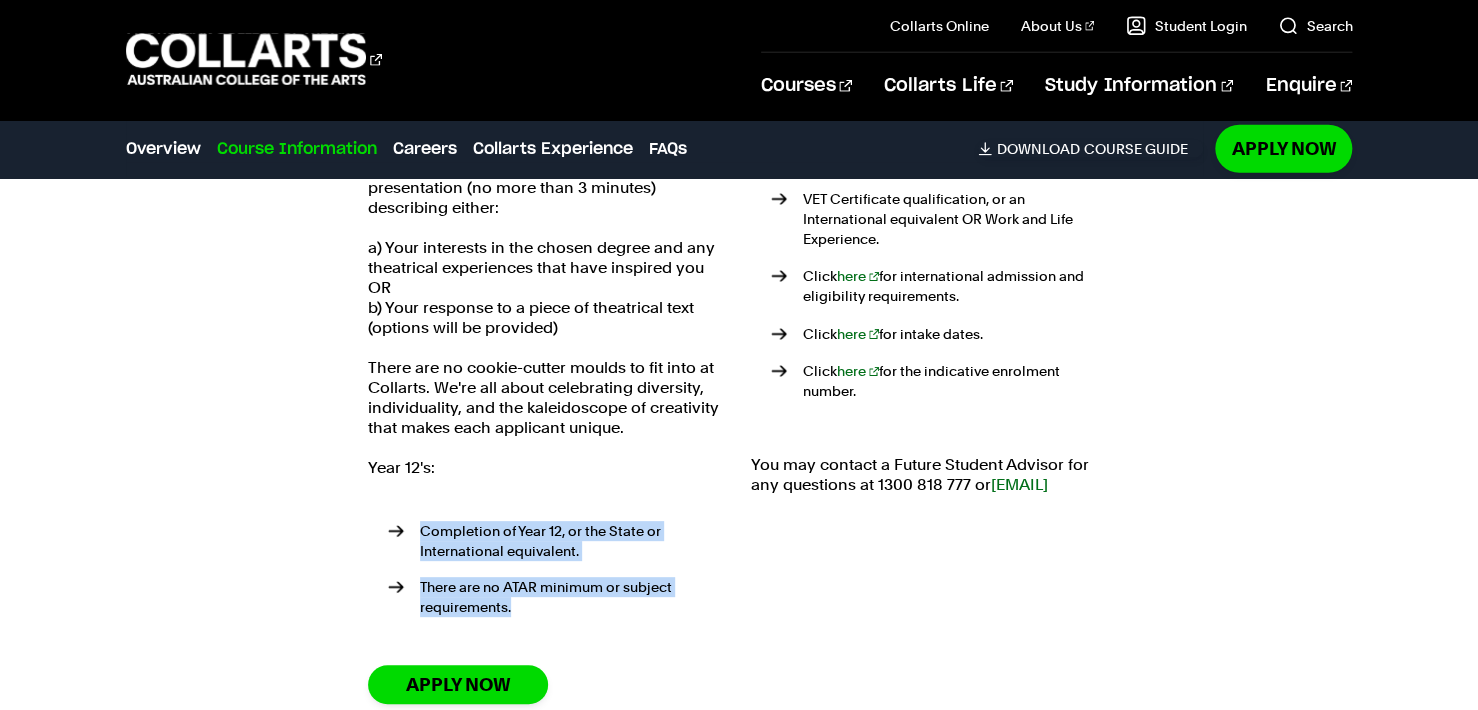 drag, startPoint x: 617, startPoint y: 601, endPoint x: 418, endPoint y: 534, distance: 209.9762 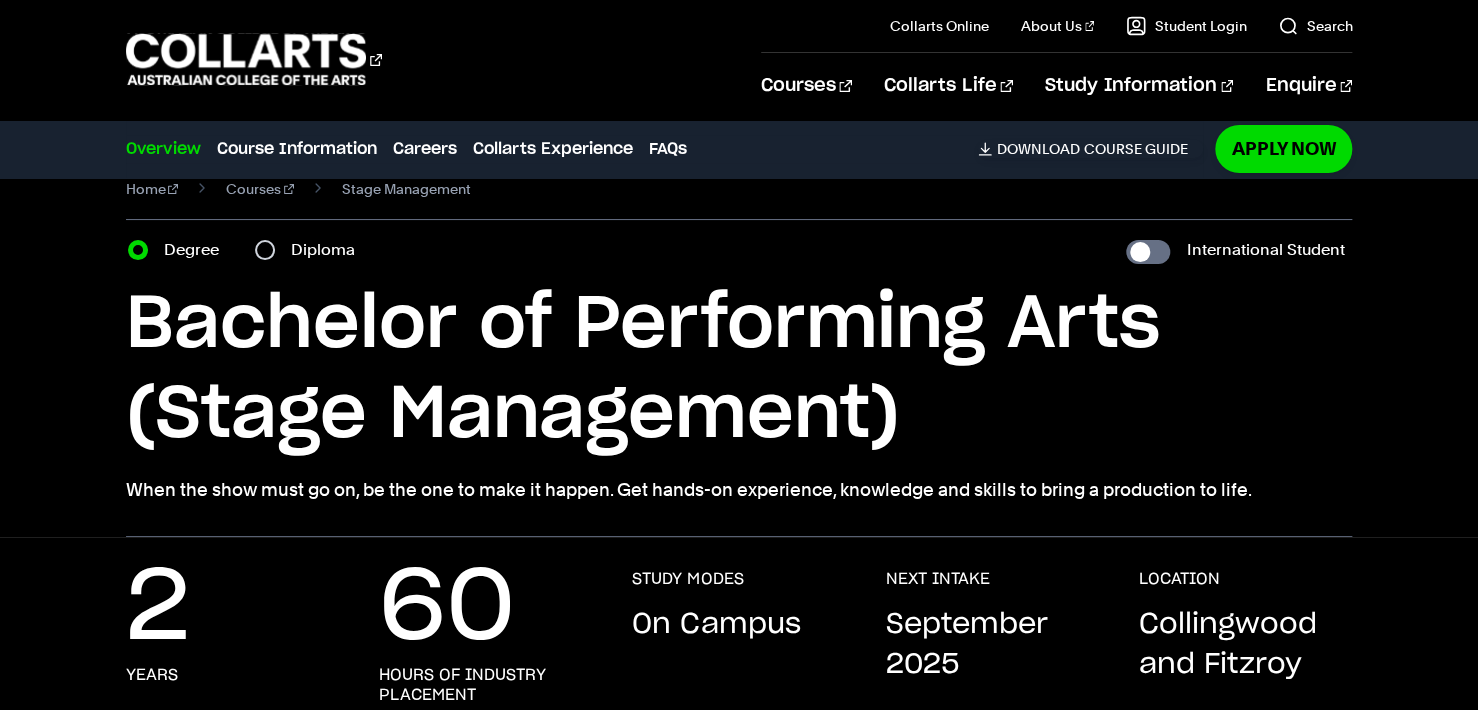 scroll, scrollTop: 0, scrollLeft: 0, axis: both 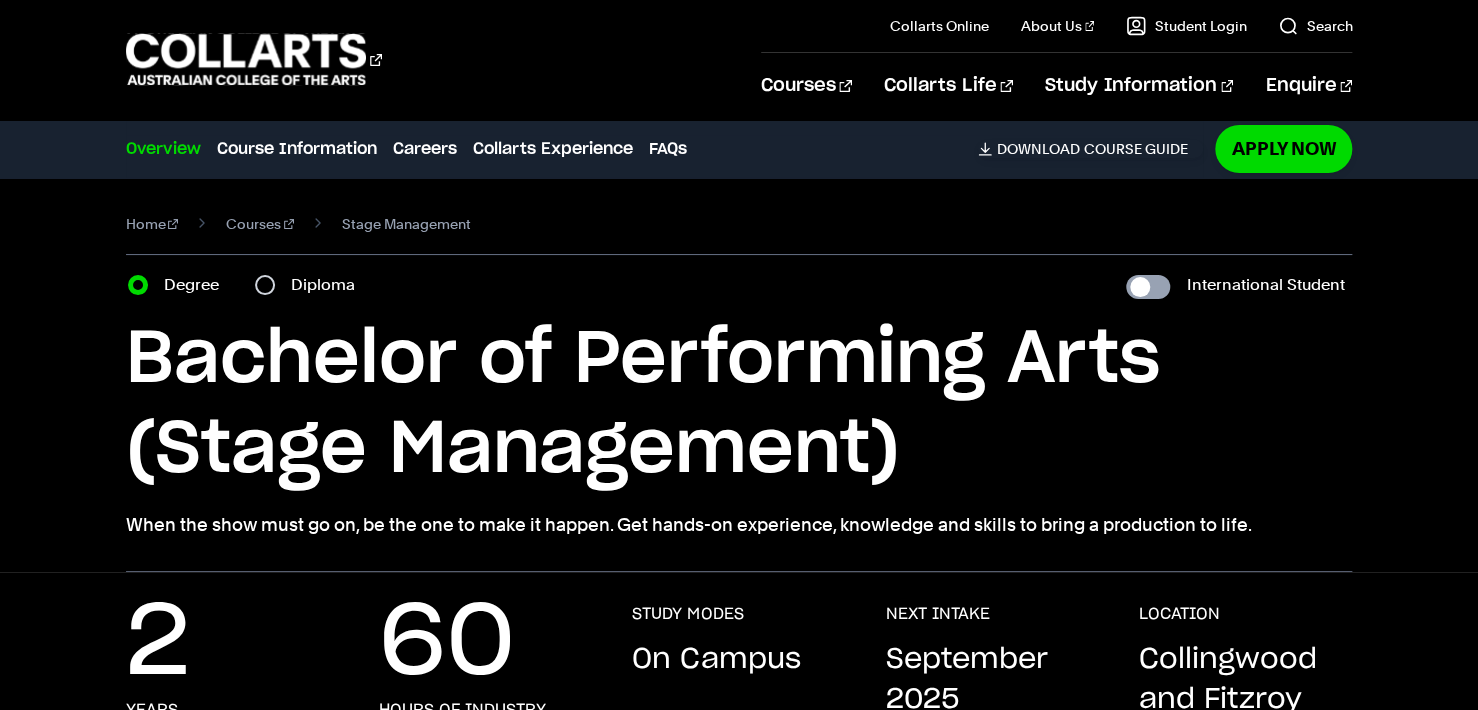 click on "International Student" at bounding box center [1148, 287] 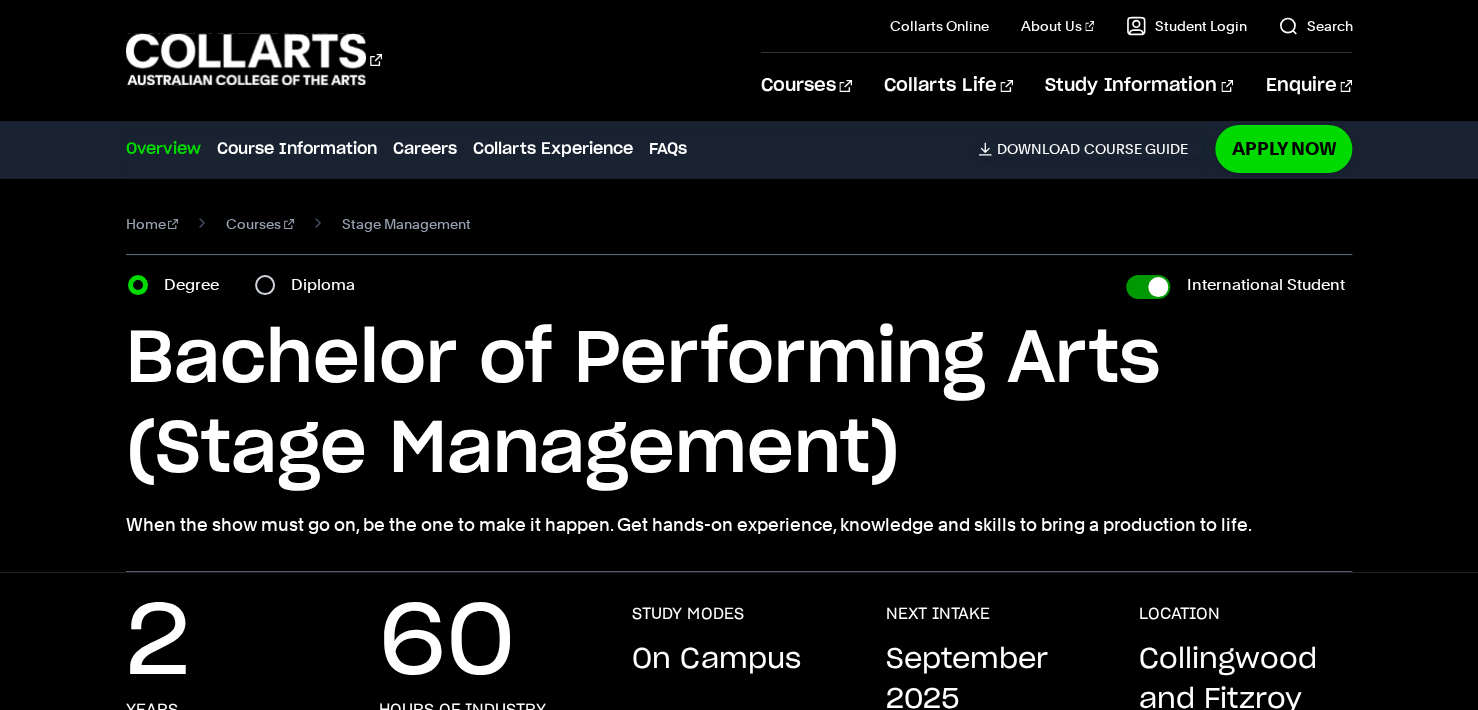checkbox on "true" 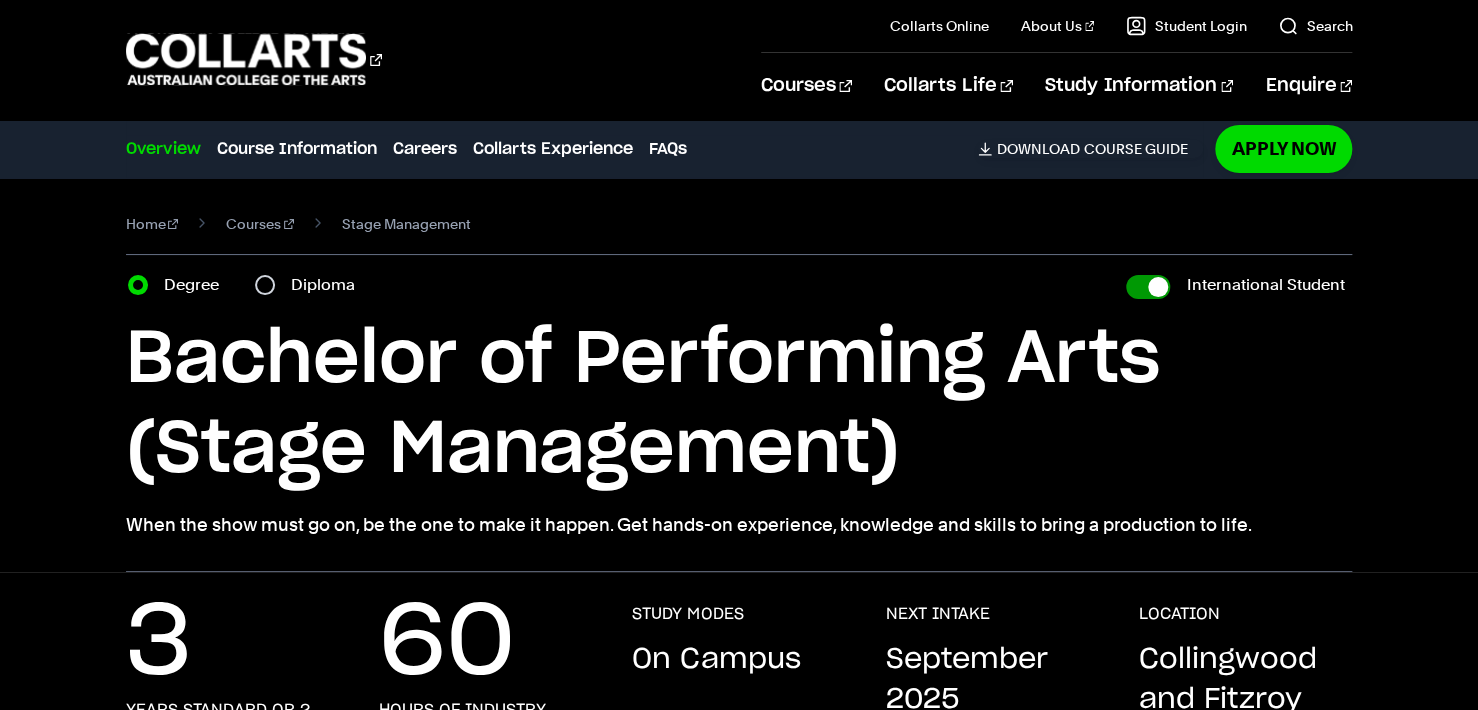 click on "International Student" at bounding box center (1148, 287) 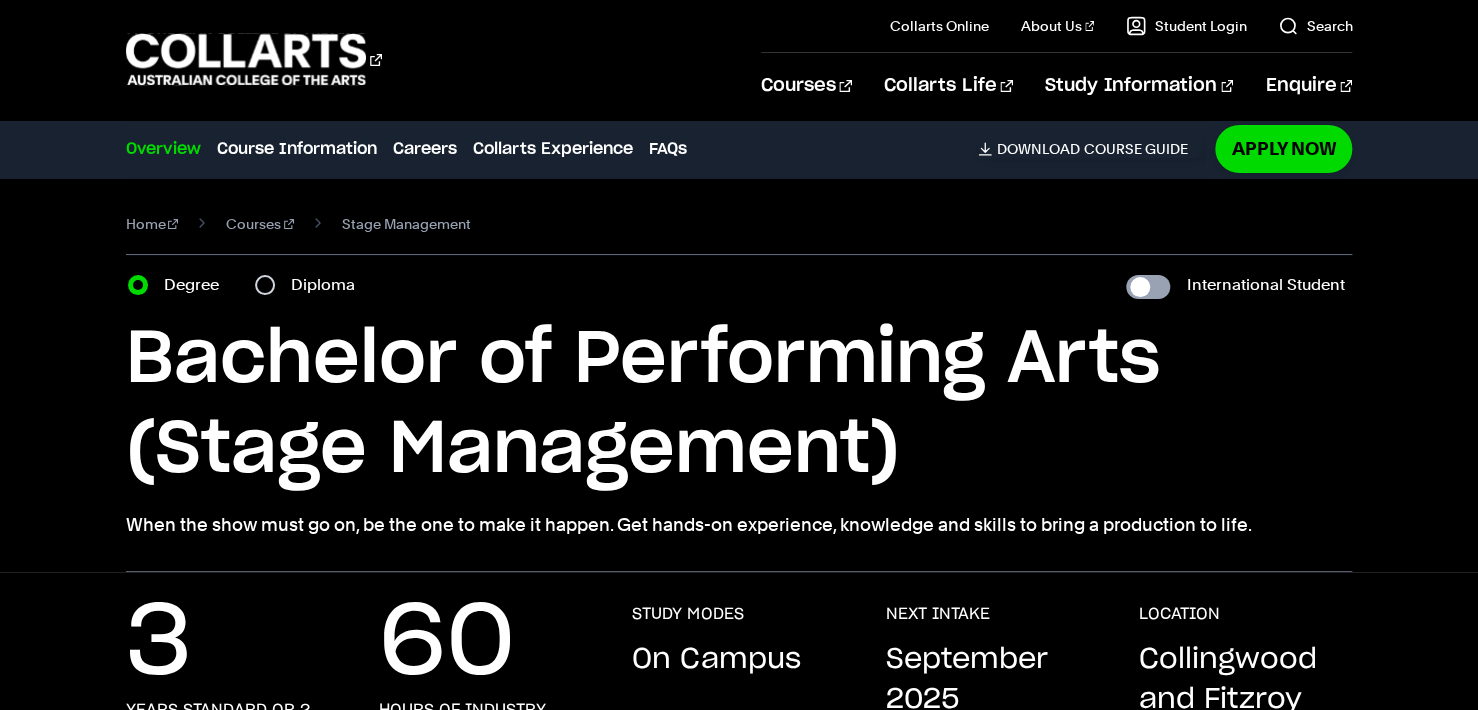 checkbox on "false" 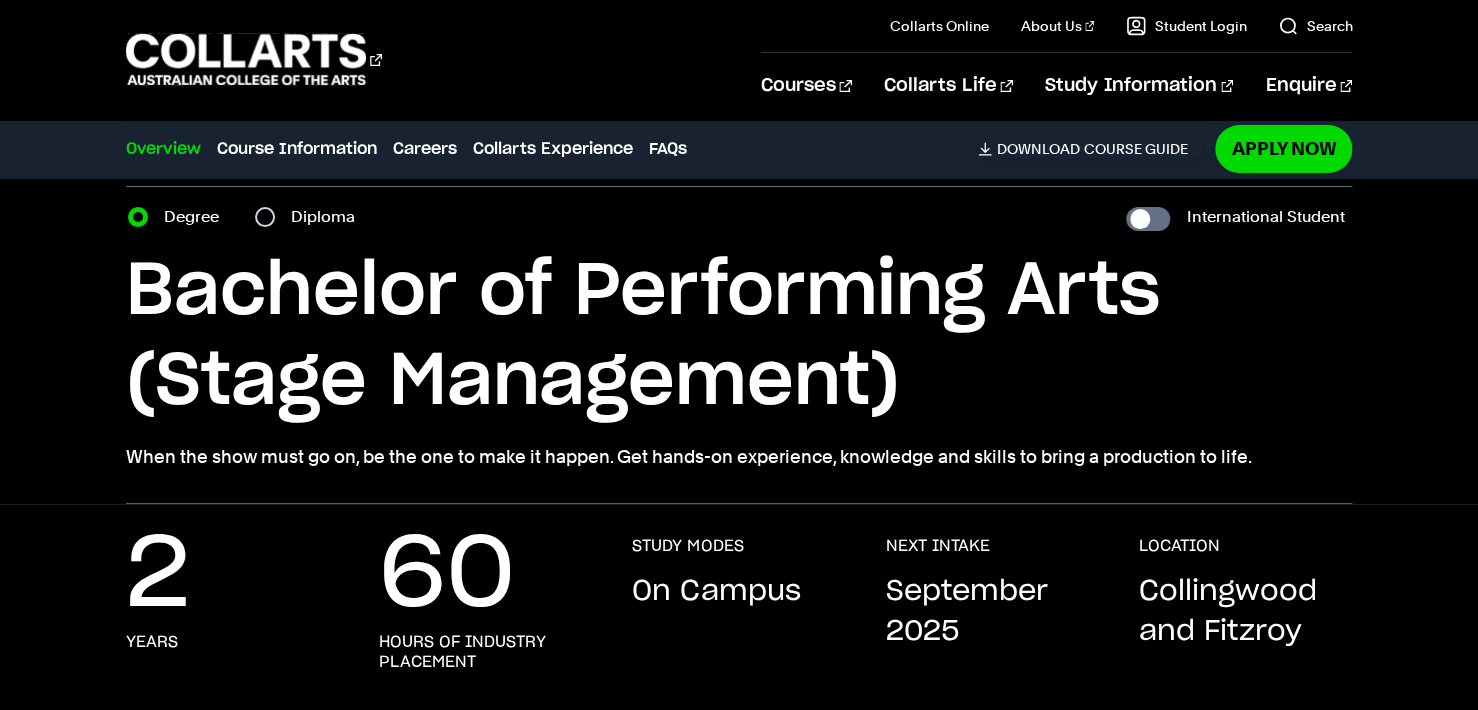 scroll, scrollTop: 78, scrollLeft: 0, axis: vertical 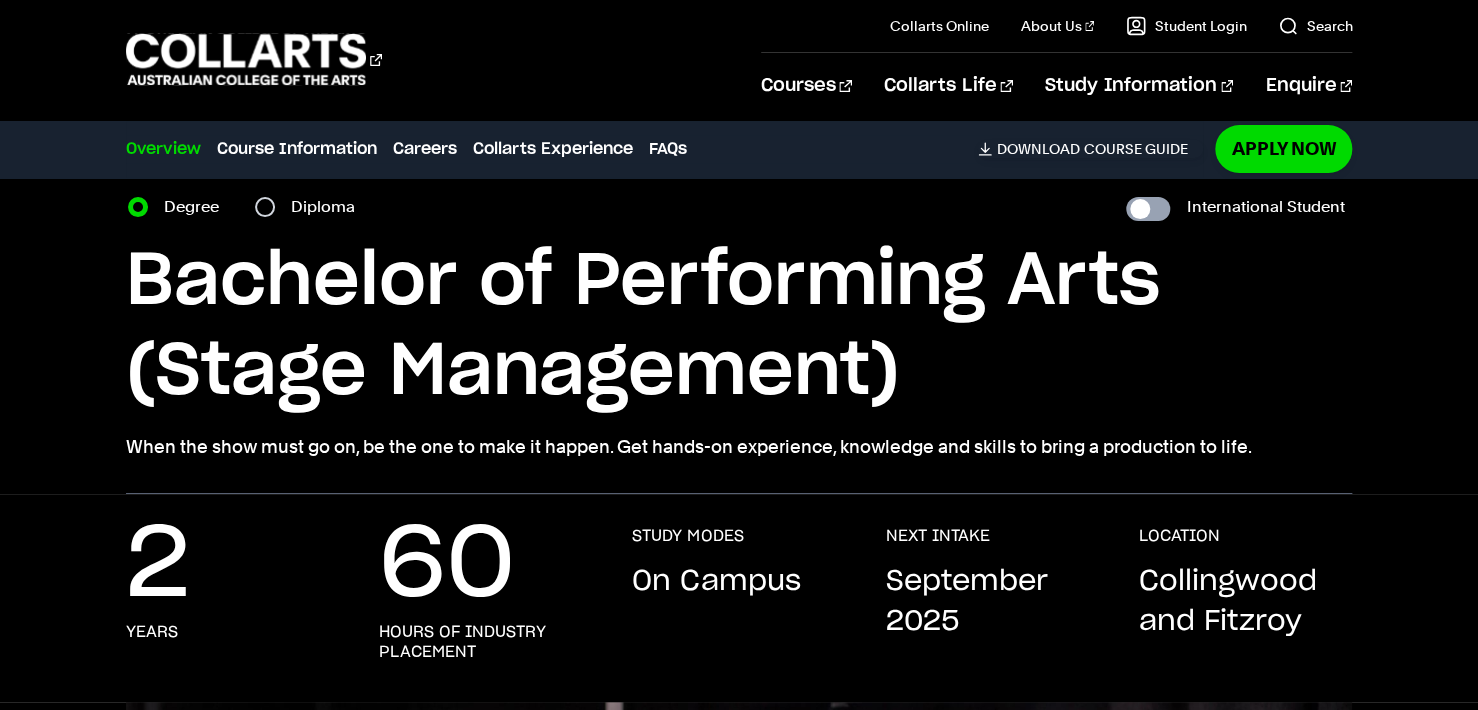 click on "International Student" at bounding box center (1148, 209) 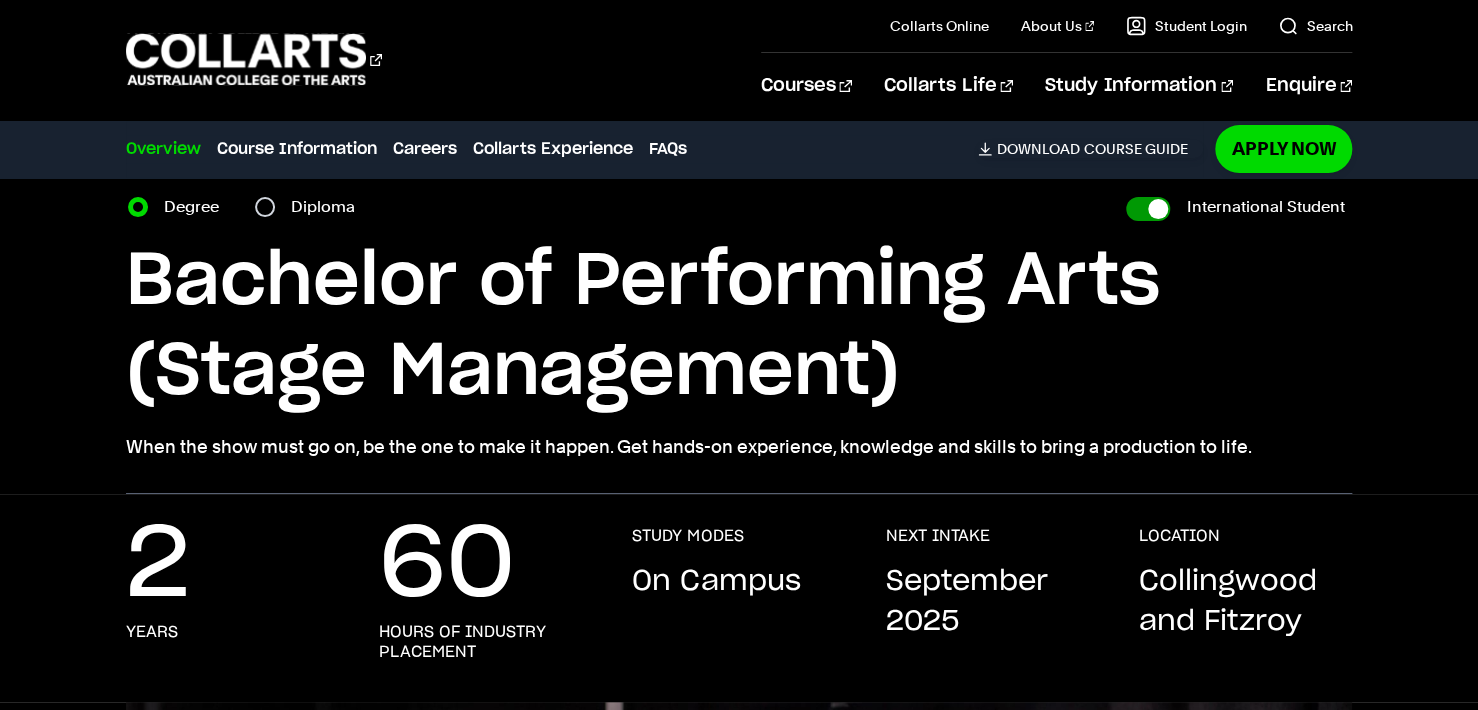 checkbox on "true" 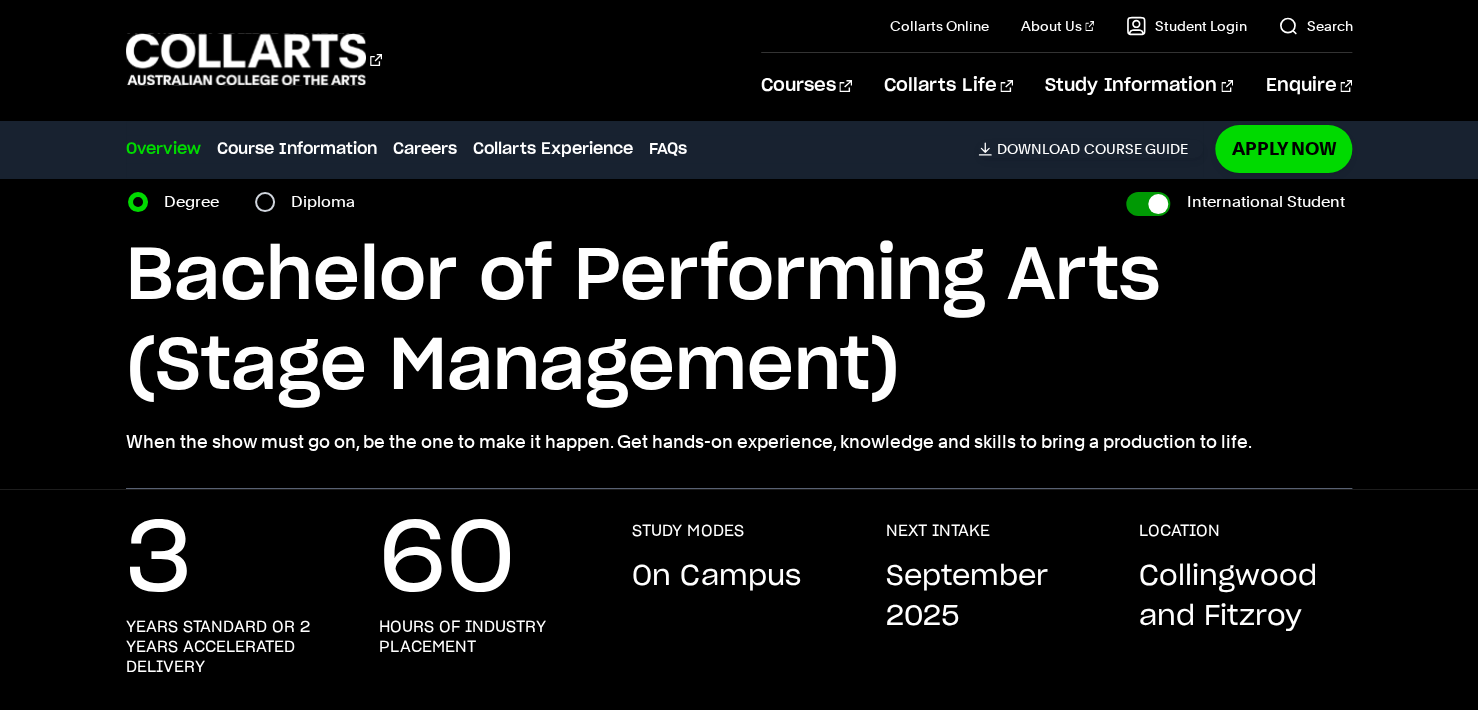 scroll, scrollTop: 78, scrollLeft: 0, axis: vertical 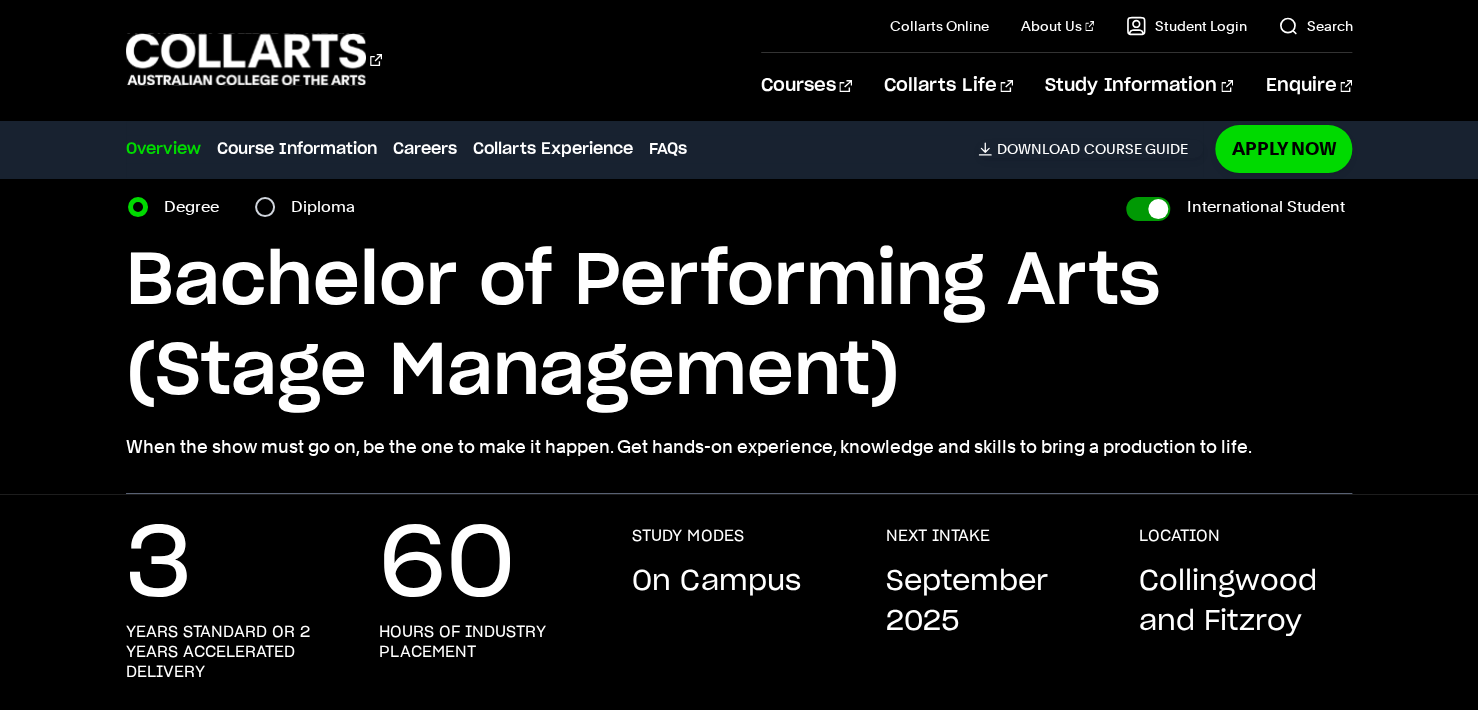 click on "International Student" at bounding box center (1148, 209) 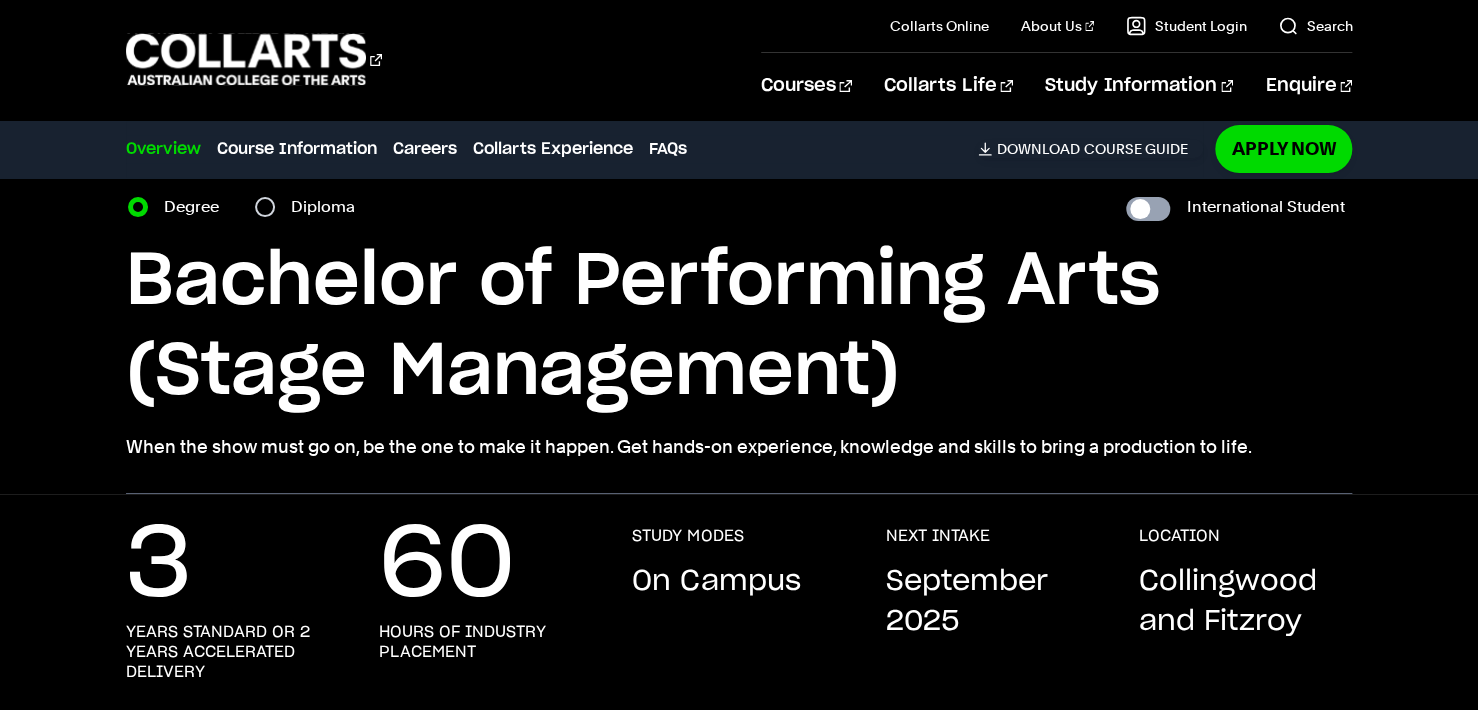 checkbox on "false" 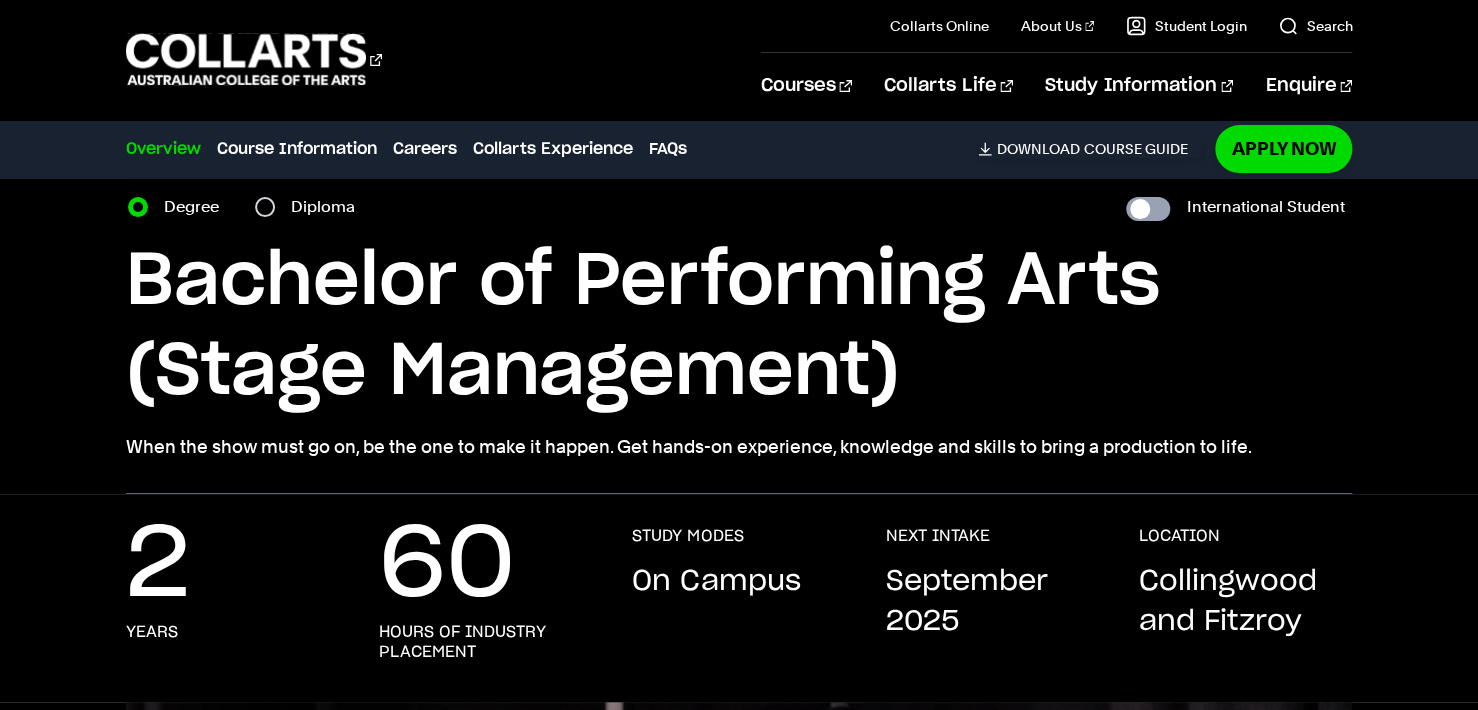 click on "International Student" at bounding box center (1148, 209) 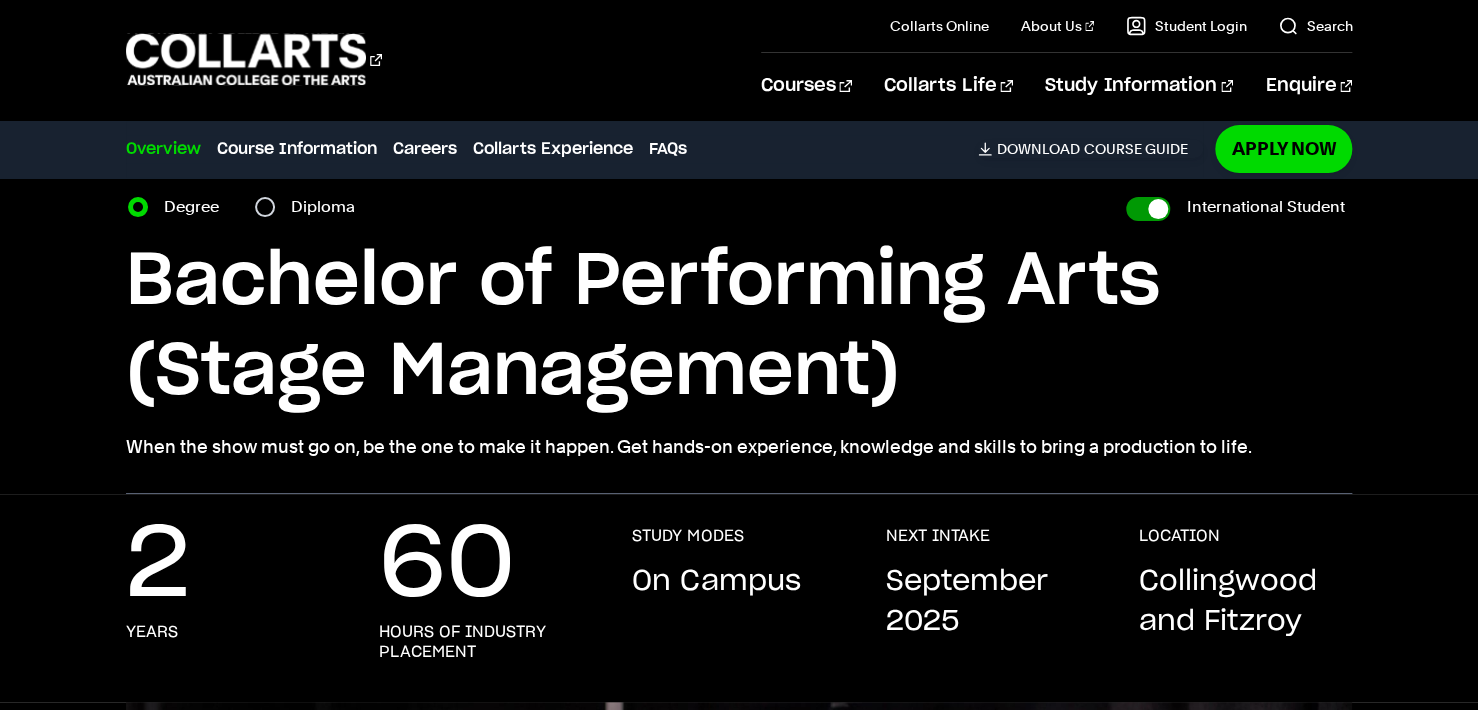checkbox on "true" 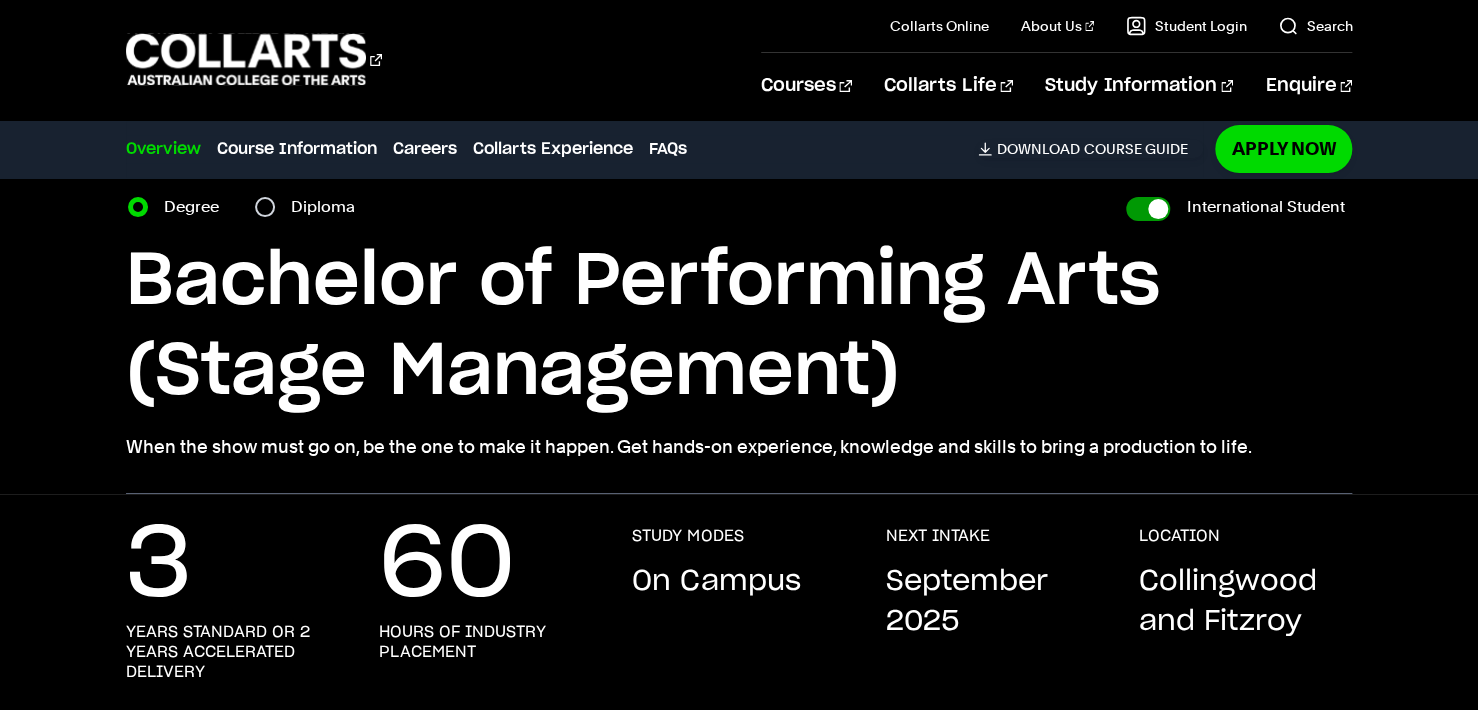 click on "International Student" at bounding box center [1148, 209] 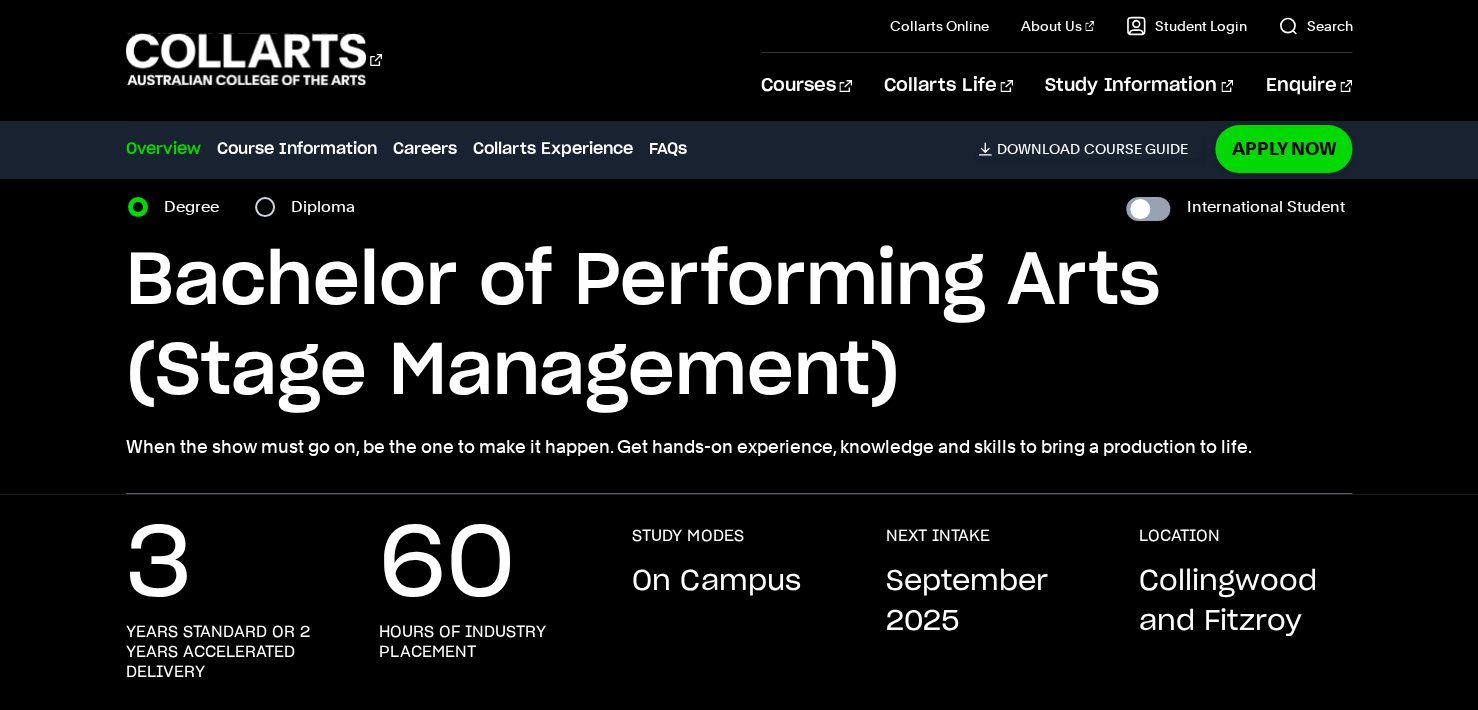 checkbox on "false" 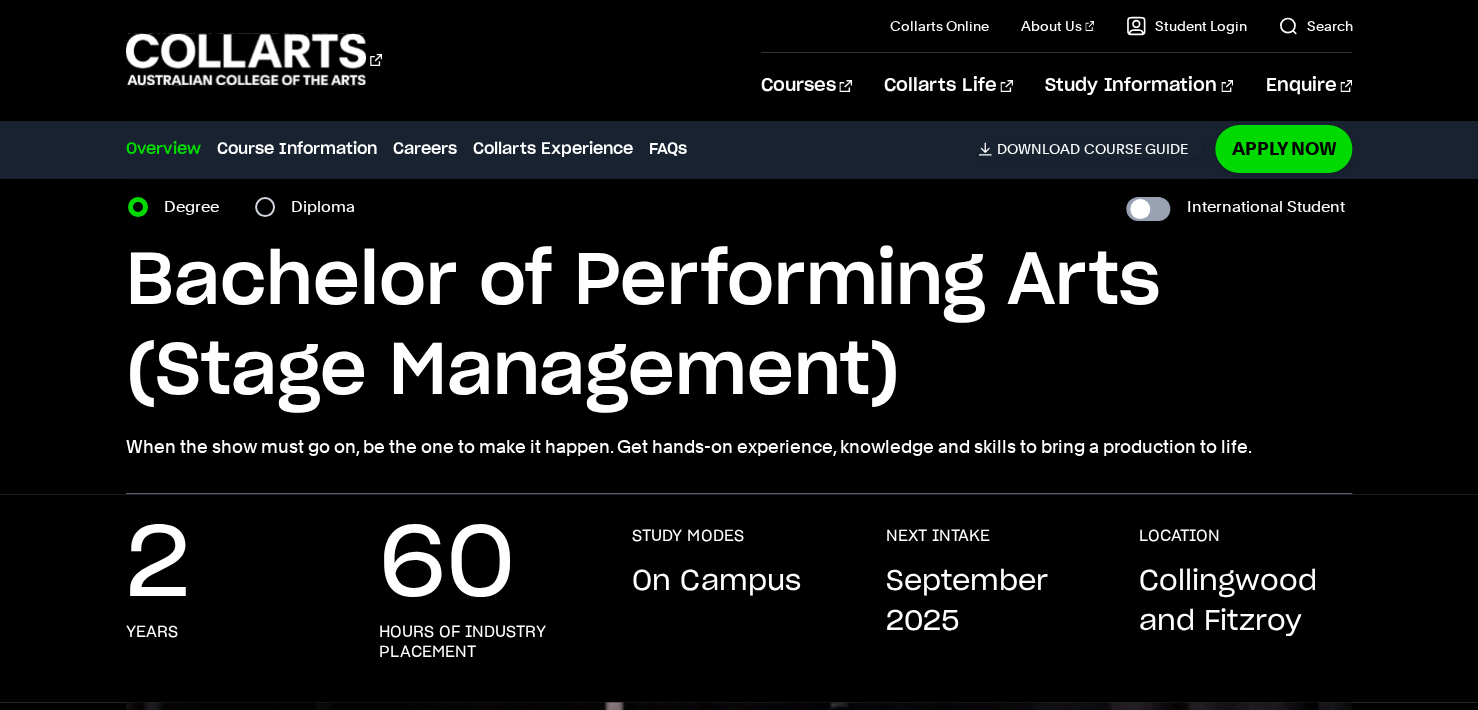 click on "International Student" at bounding box center [1148, 209] 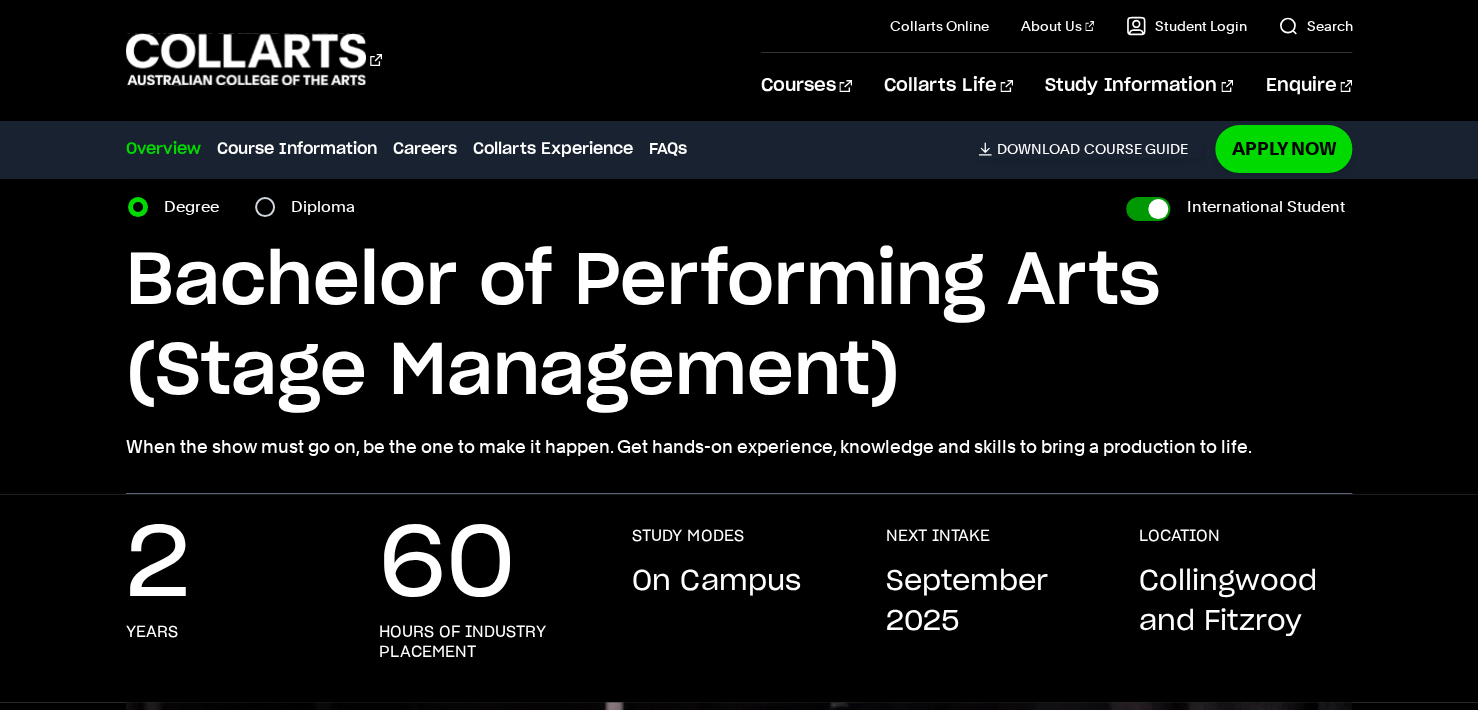 checkbox on "true" 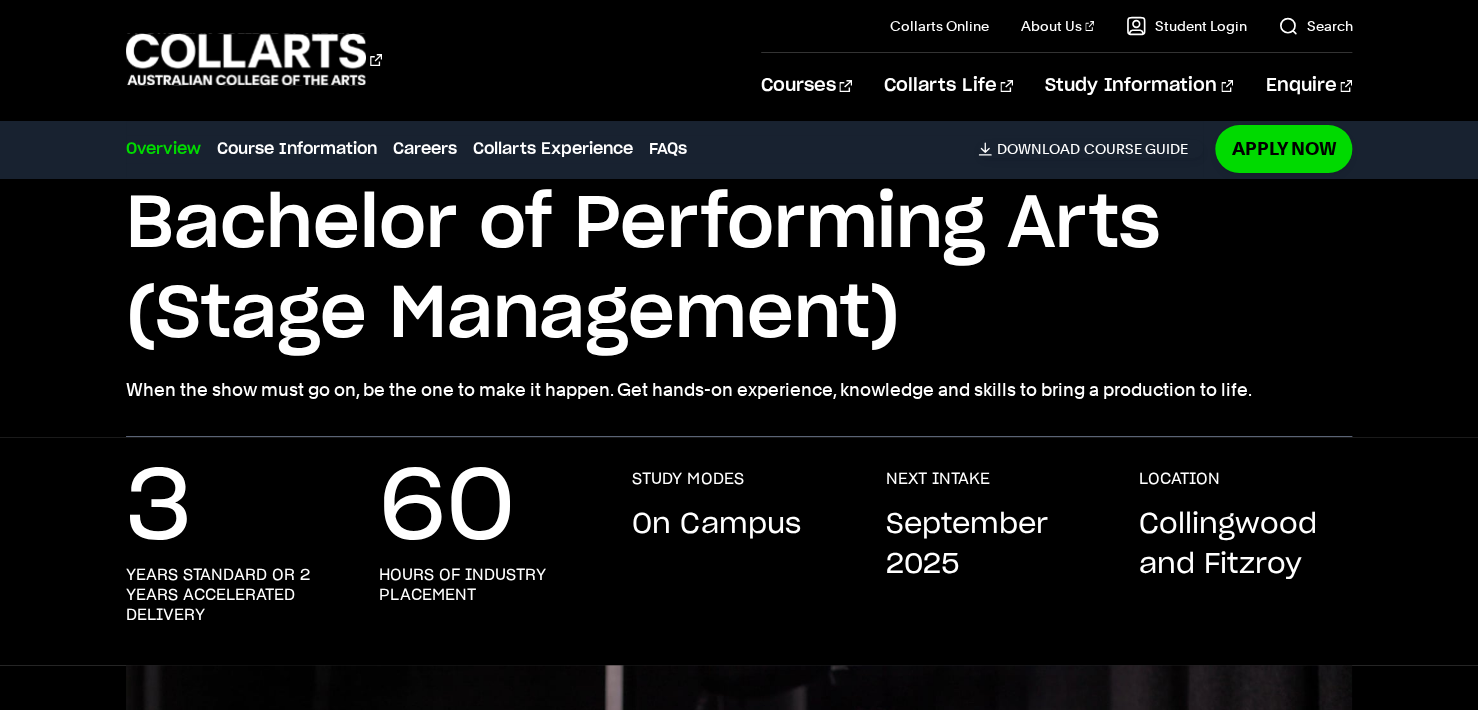 scroll, scrollTop: 86, scrollLeft: 0, axis: vertical 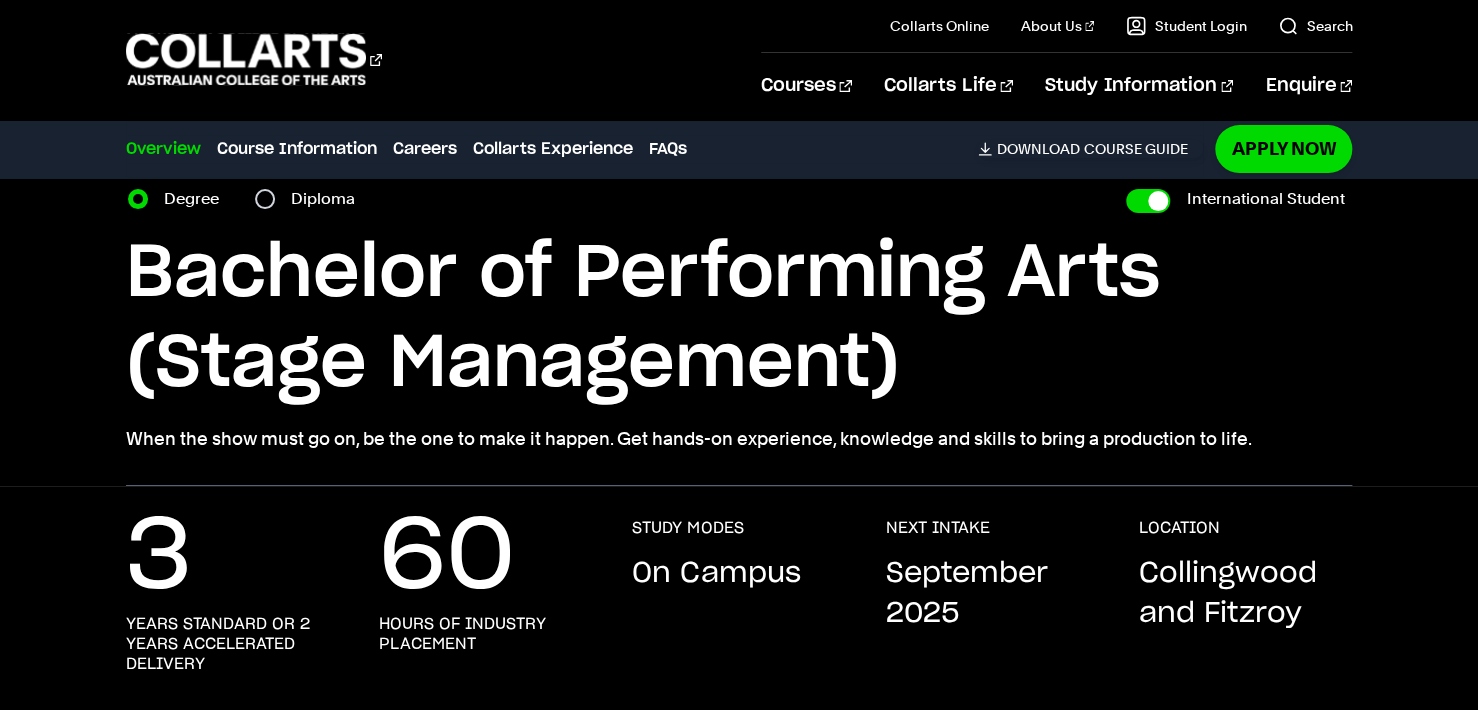 click on "International Student" at bounding box center [1239, 199] 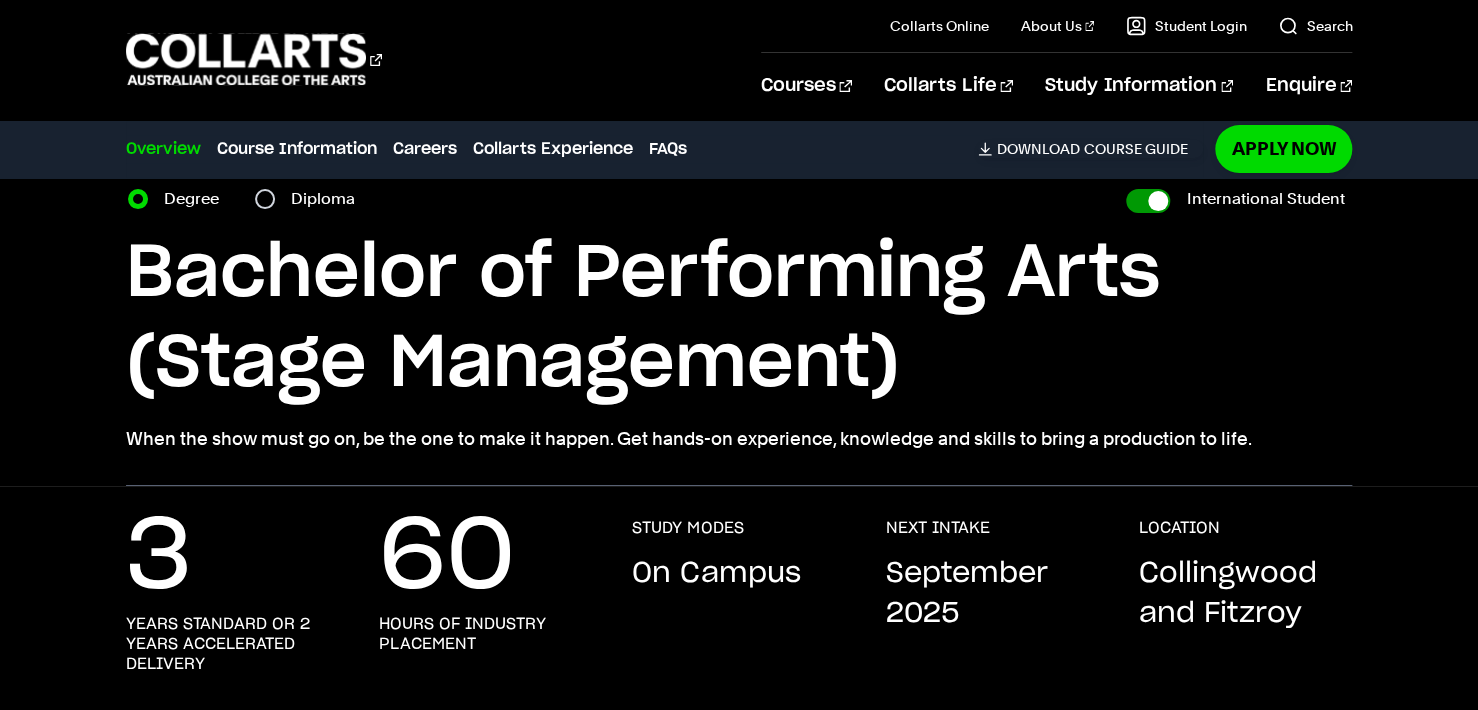 click on "International Student" at bounding box center [1148, 201] 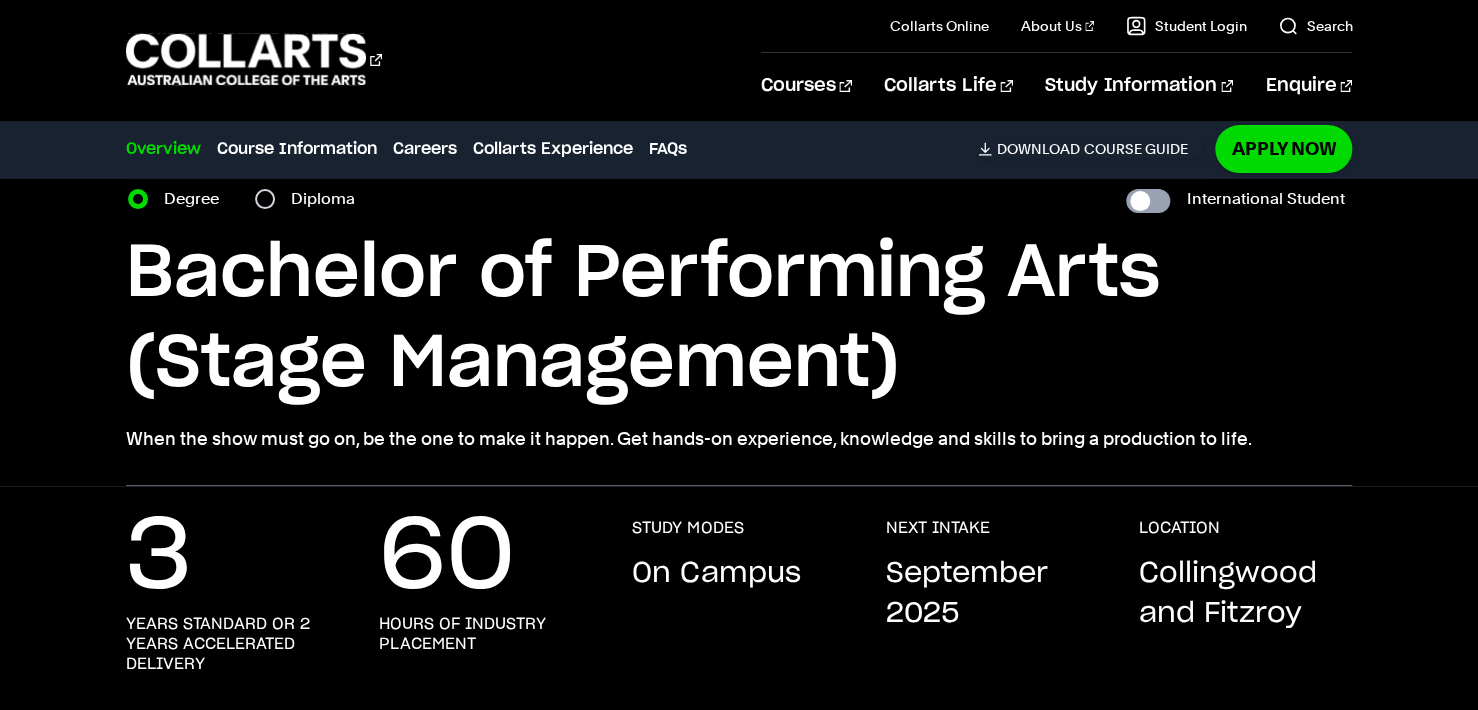 checkbox on "false" 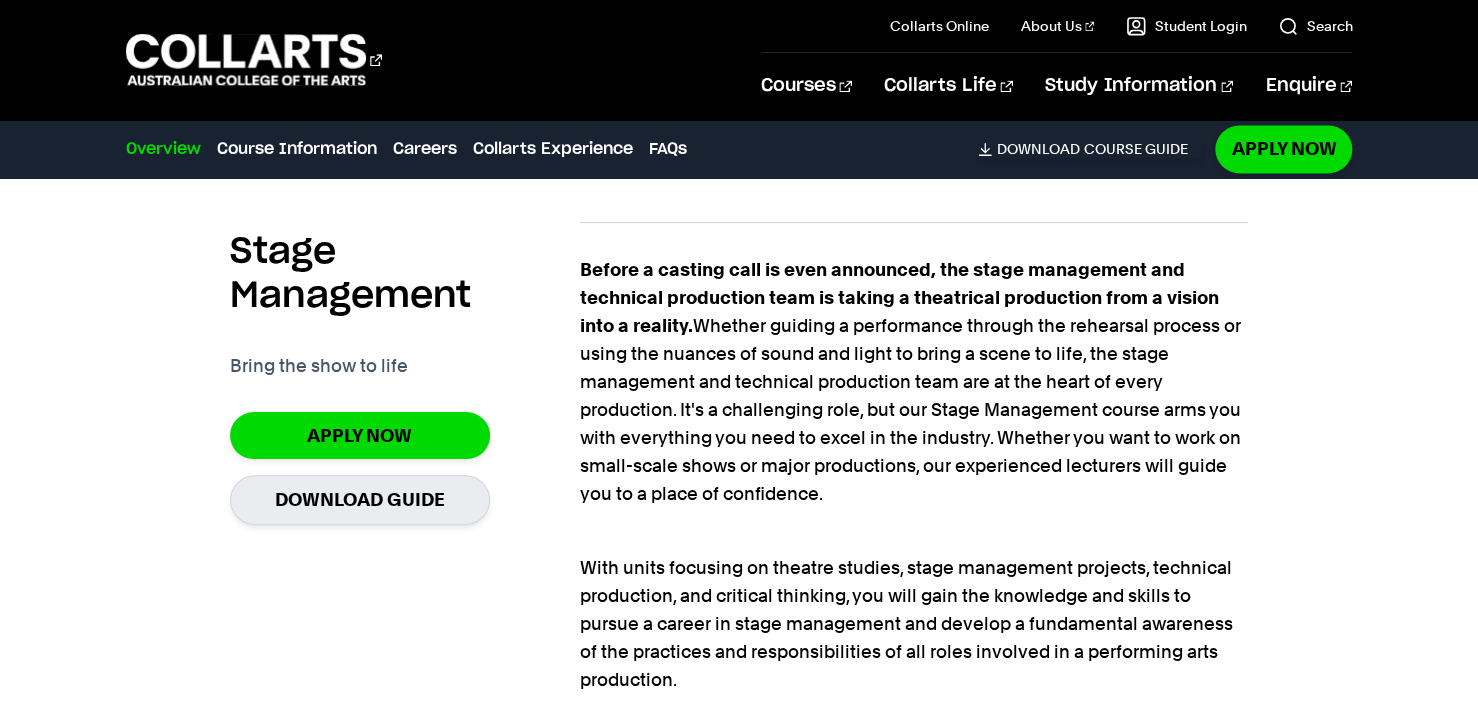 scroll, scrollTop: 1326, scrollLeft: 0, axis: vertical 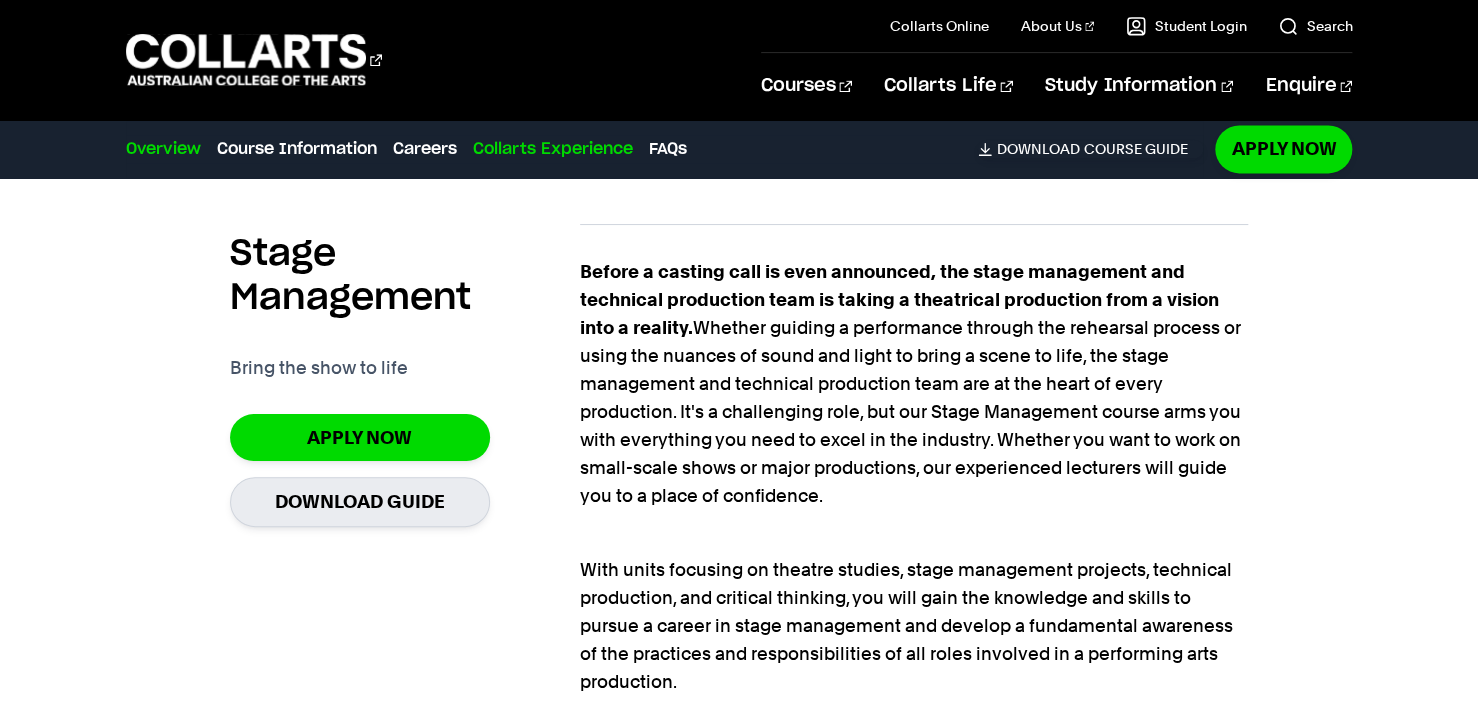 click on "Collarts Experience" at bounding box center [553, 149] 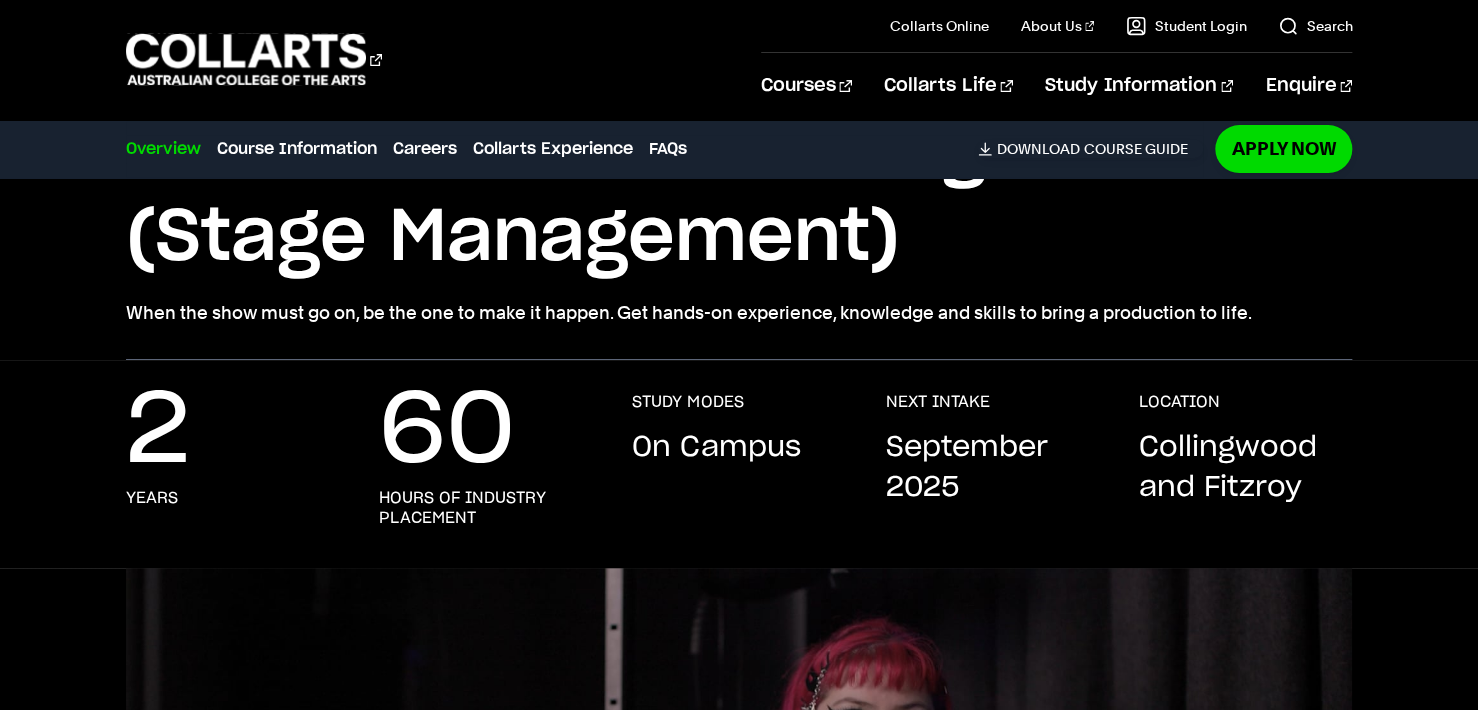 scroll, scrollTop: 215, scrollLeft: 0, axis: vertical 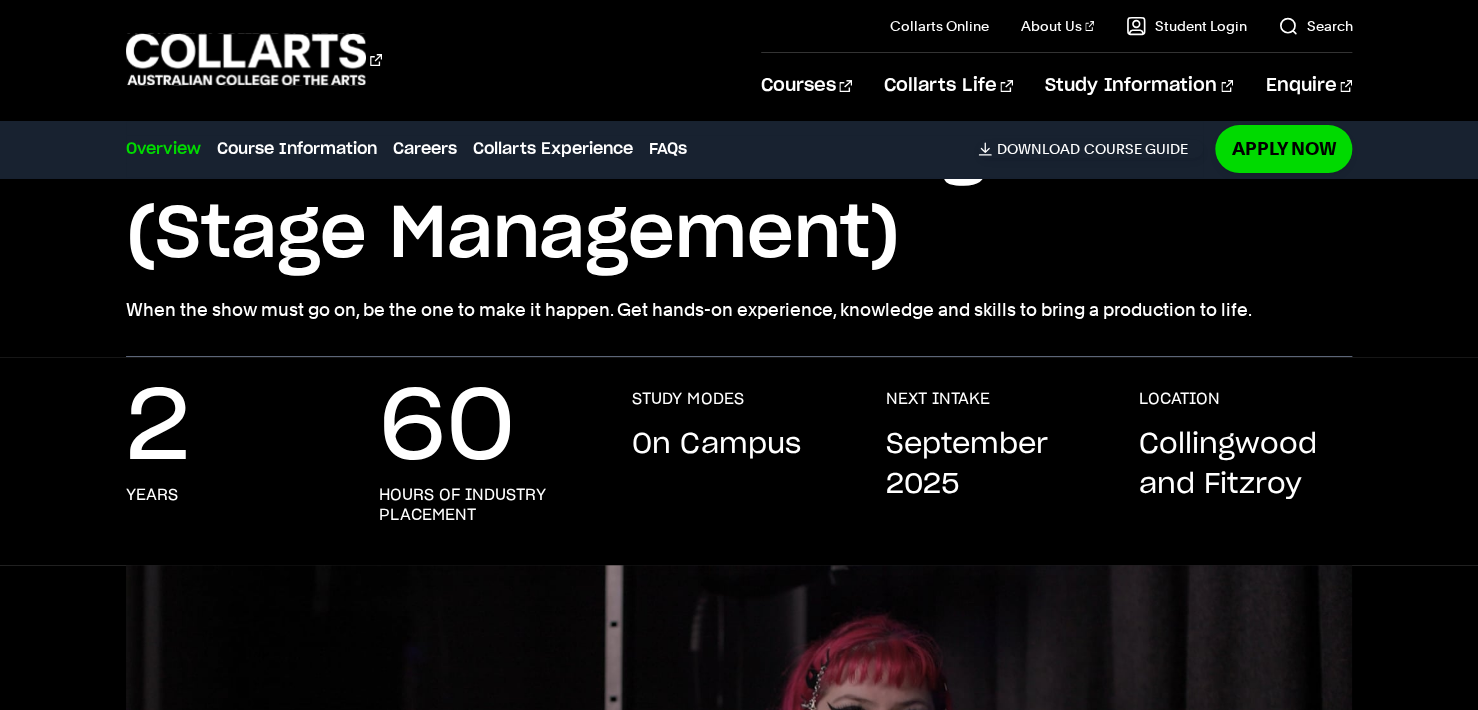 click on "Collarts Experience" at bounding box center [553, 149] 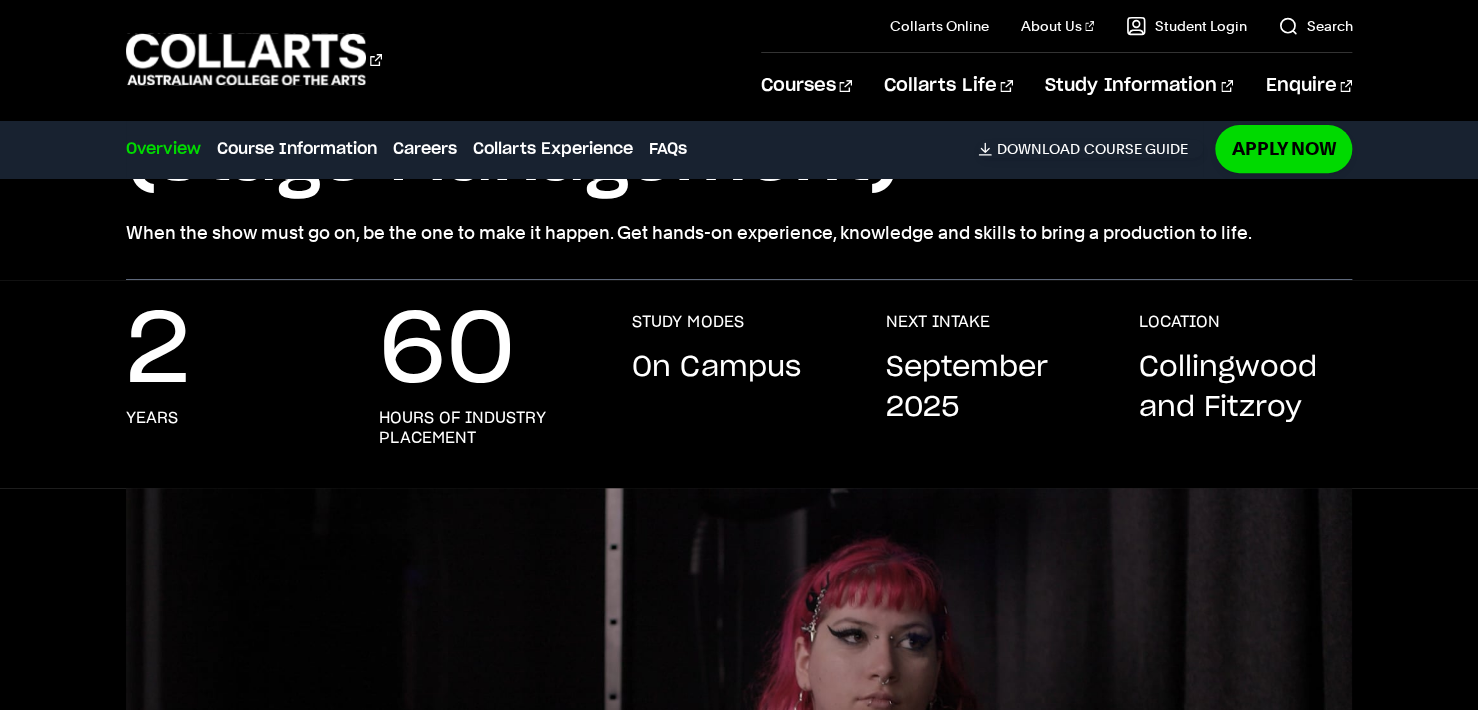 scroll, scrollTop: 295, scrollLeft: 0, axis: vertical 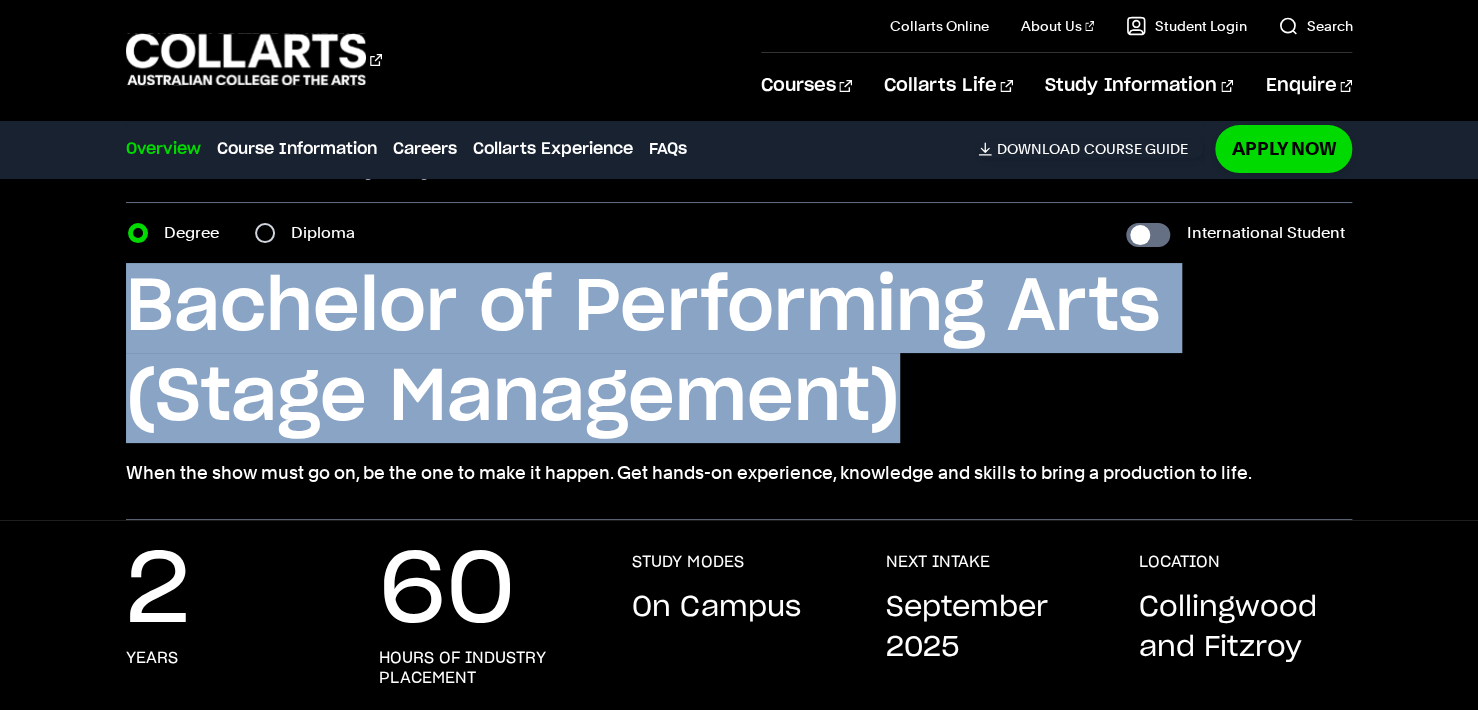 drag, startPoint x: 139, startPoint y: 300, endPoint x: 906, endPoint y: 417, distance: 775.87244 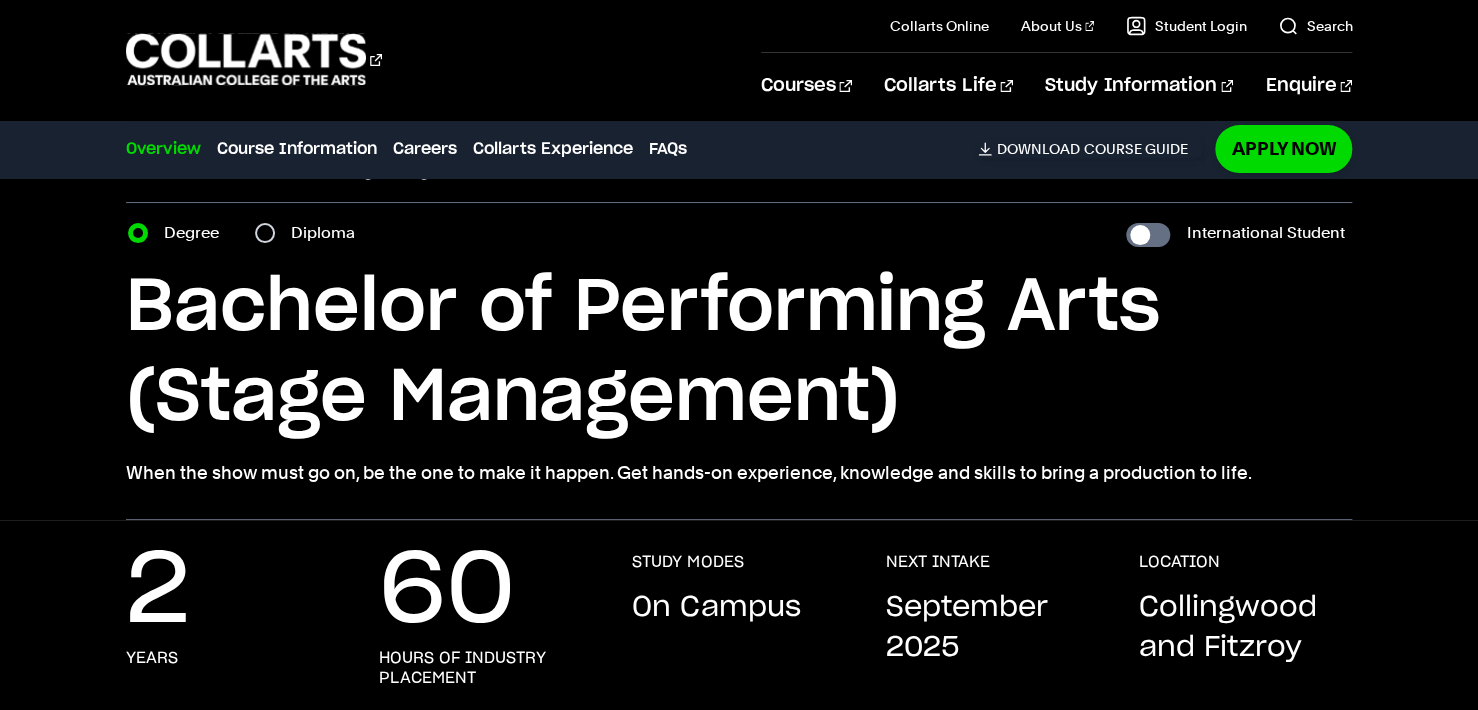 click on "Bachelor of Performing Arts (Stage Management)" at bounding box center [739, 353] 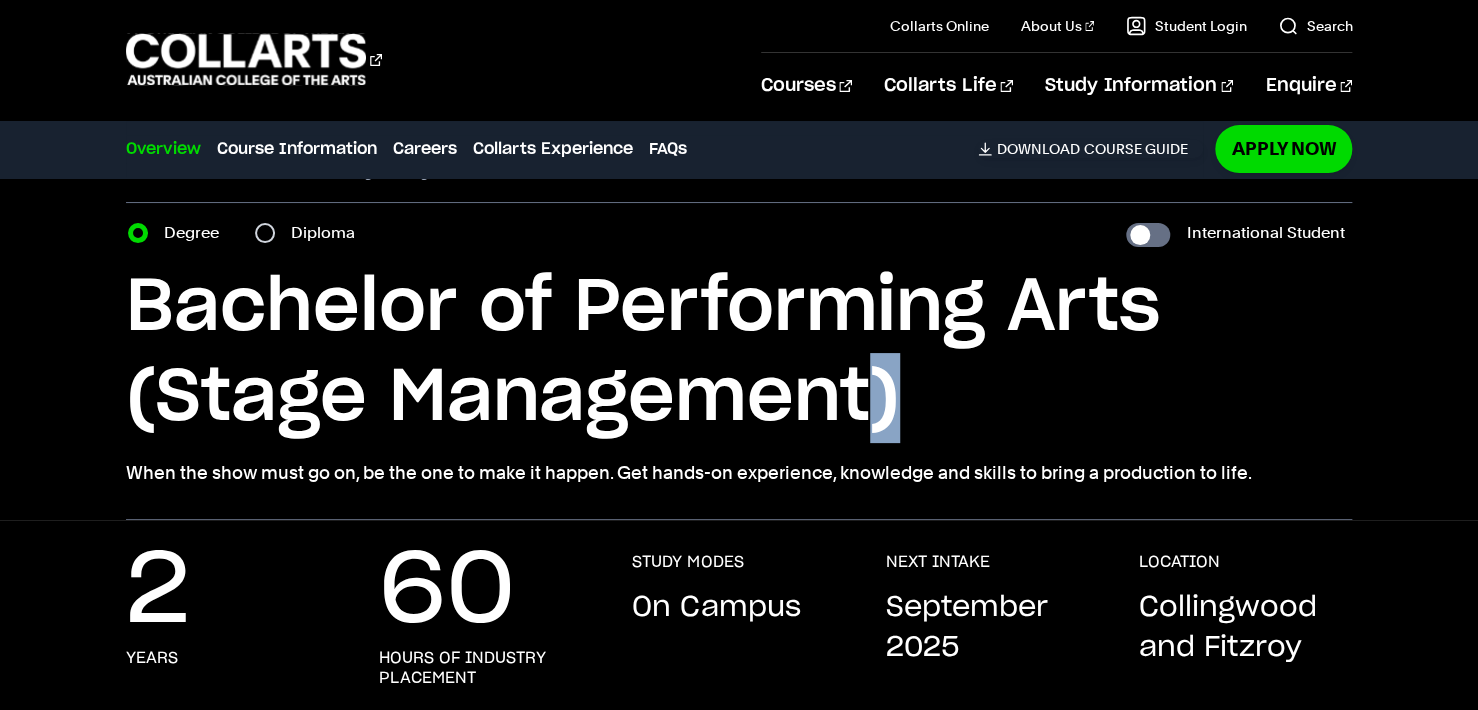 click on "Bachelor of Performing Arts (Stage Management)" at bounding box center [739, 353] 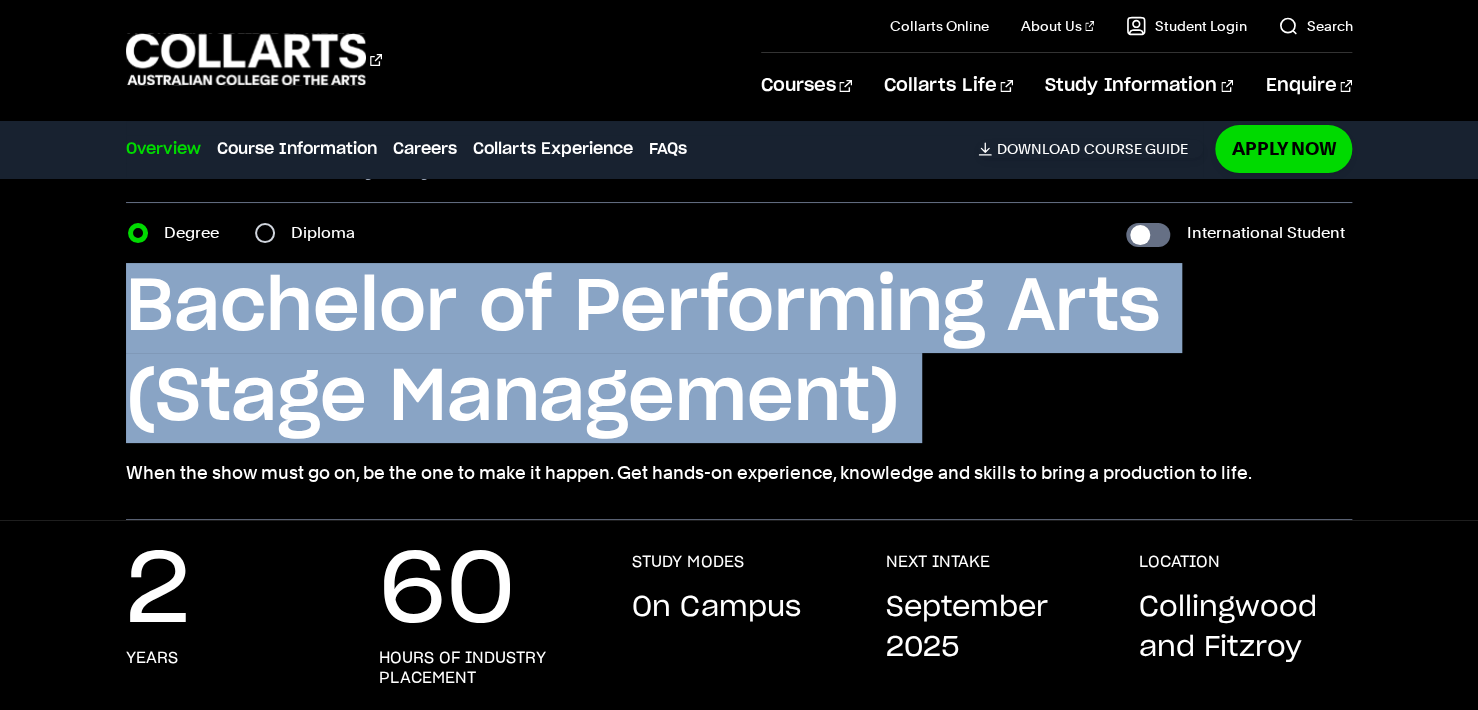 click on "Bachelor of Performing Arts (Stage Management)" at bounding box center (739, 353) 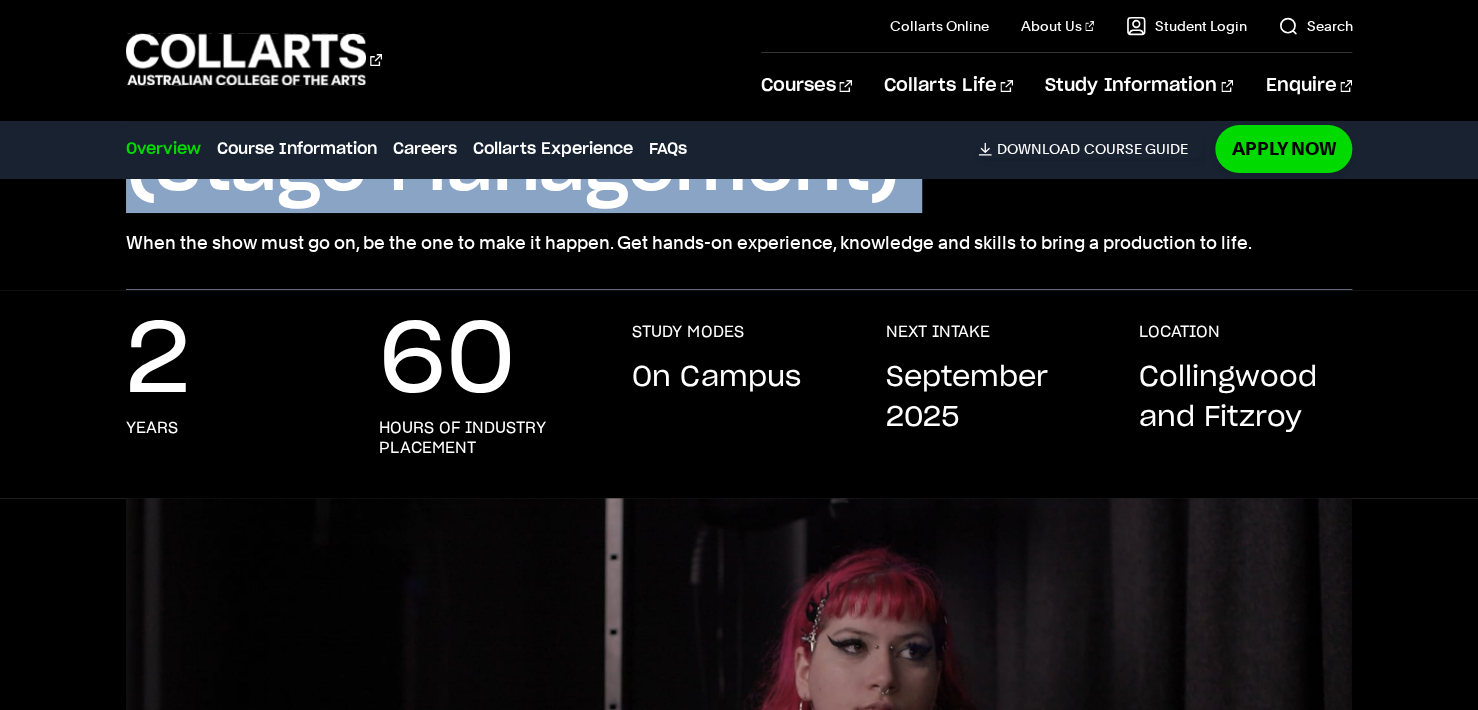 scroll, scrollTop: 284, scrollLeft: 0, axis: vertical 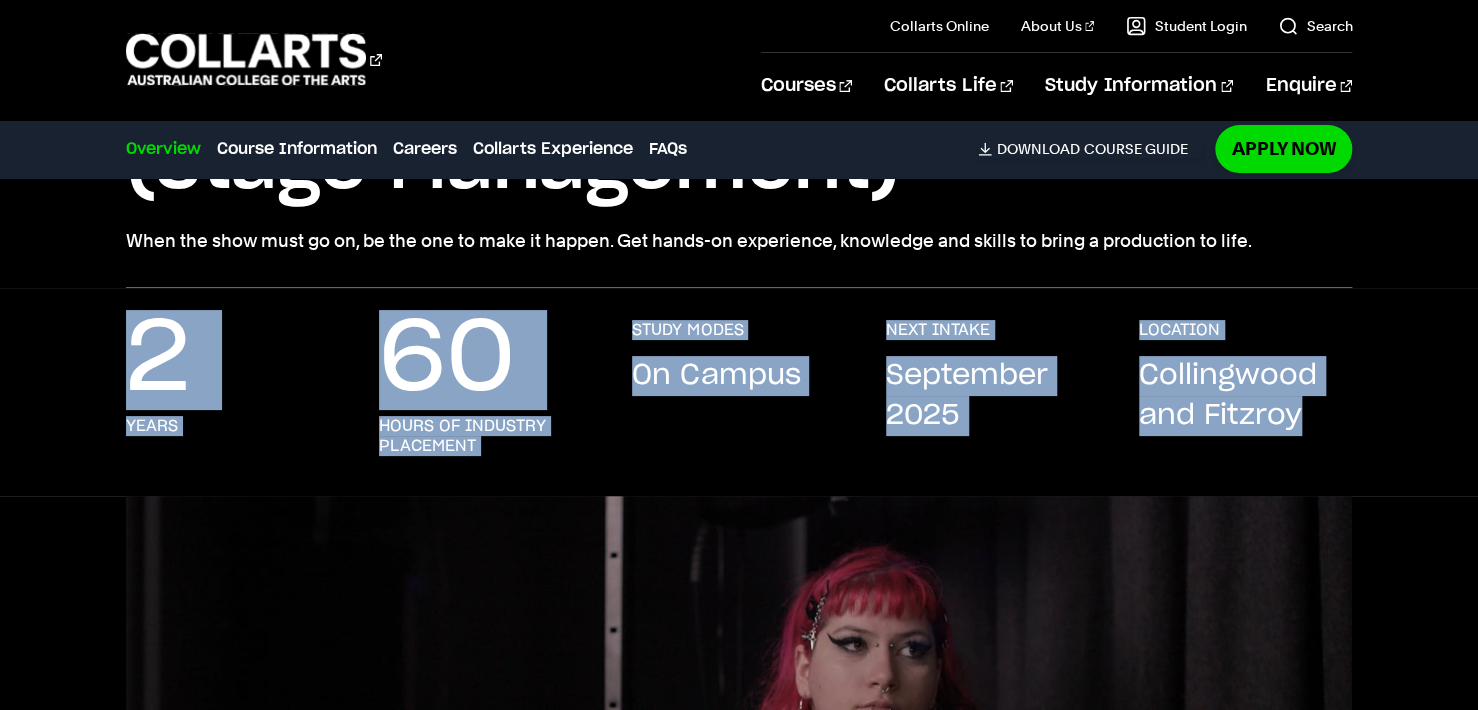 drag, startPoint x: 33, startPoint y: 341, endPoint x: 1336, endPoint y: 413, distance: 1304.9878 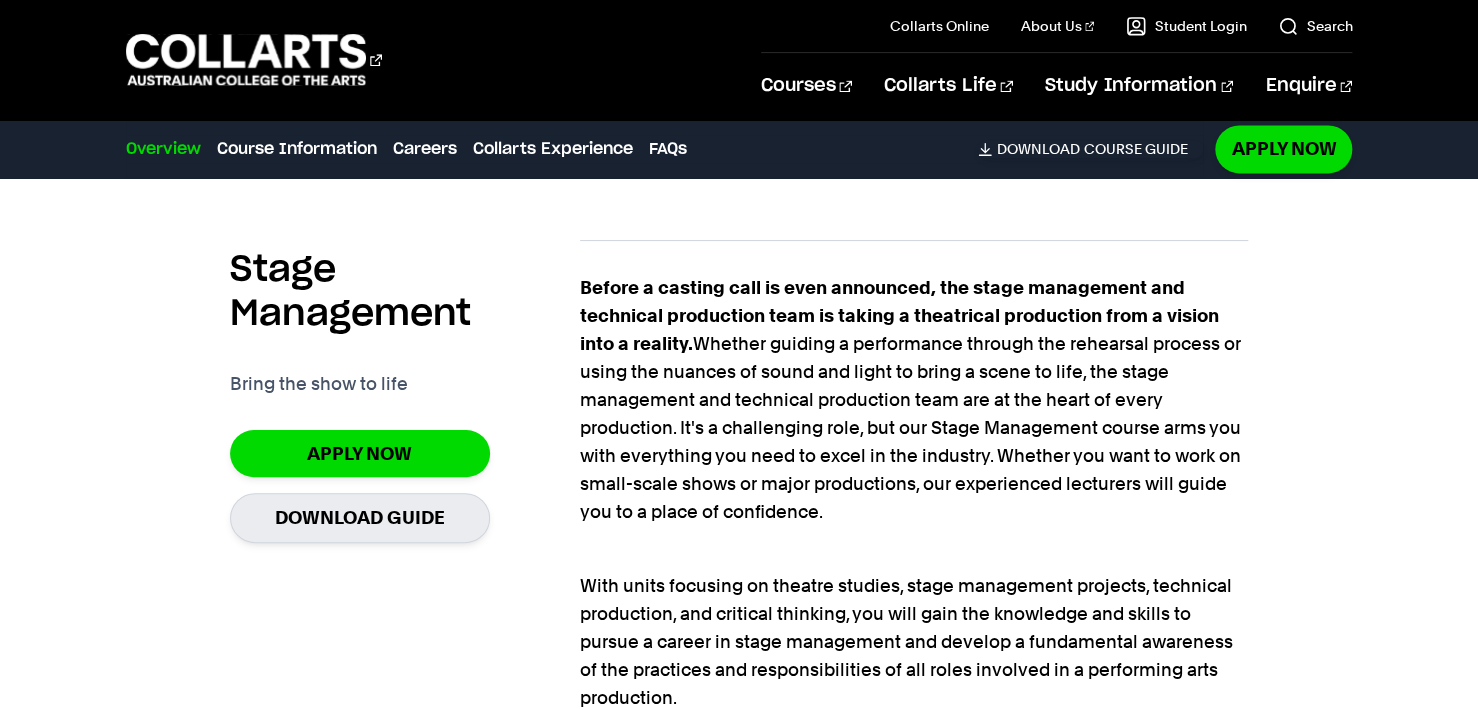 scroll, scrollTop: 1318, scrollLeft: 0, axis: vertical 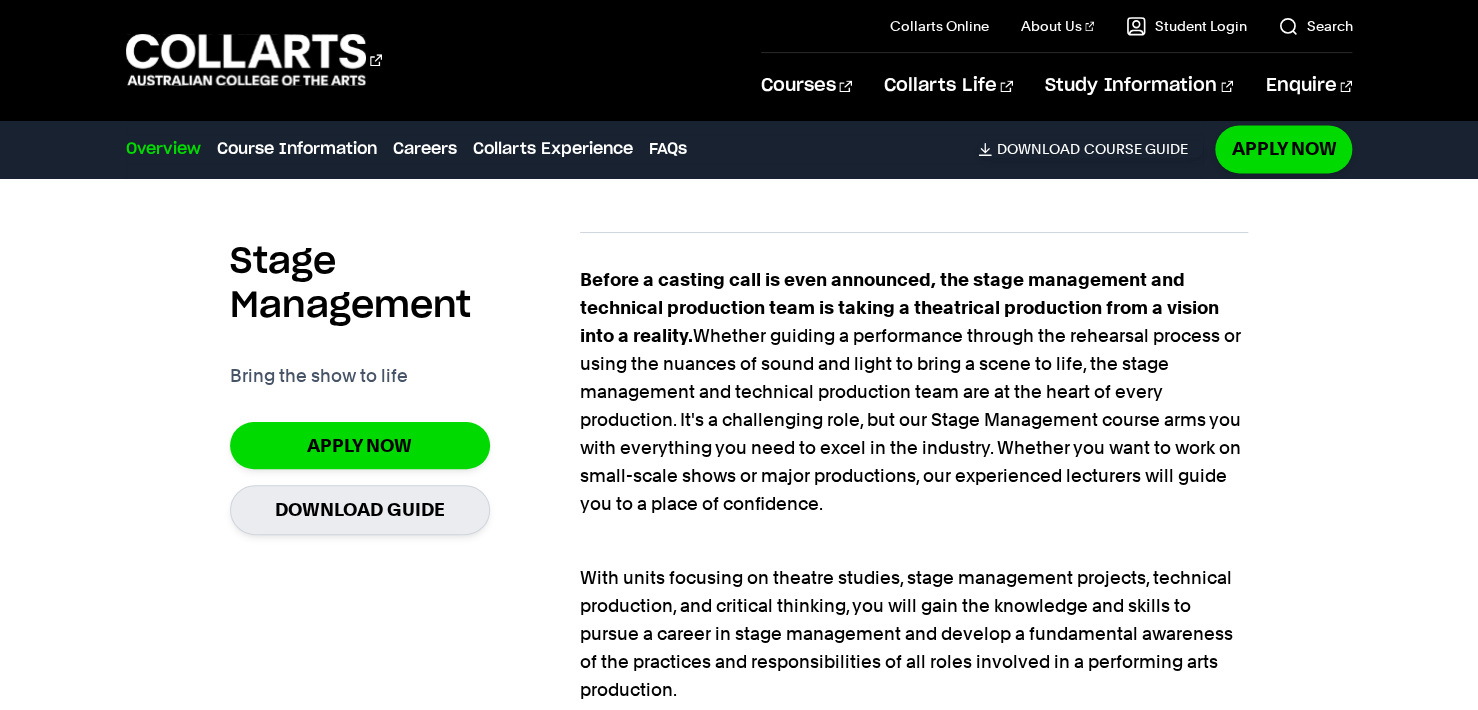 click on "Before a casting call is even announced, the stage management and technical production team is taking a theatrical production from a vision into a reality.  Whether guiding a performance through the rehearsal process or using the nuances of sound and light to bring a scene to life, the stage management and technical production team are at the heart of every production. It's a challenging role, but our Stage Management course arms you with everything you need to excel in the industry. Whether you want to work on small-scale shows or major productions, our experienced lecturers will guide you to a place of confidence." at bounding box center [914, 392] 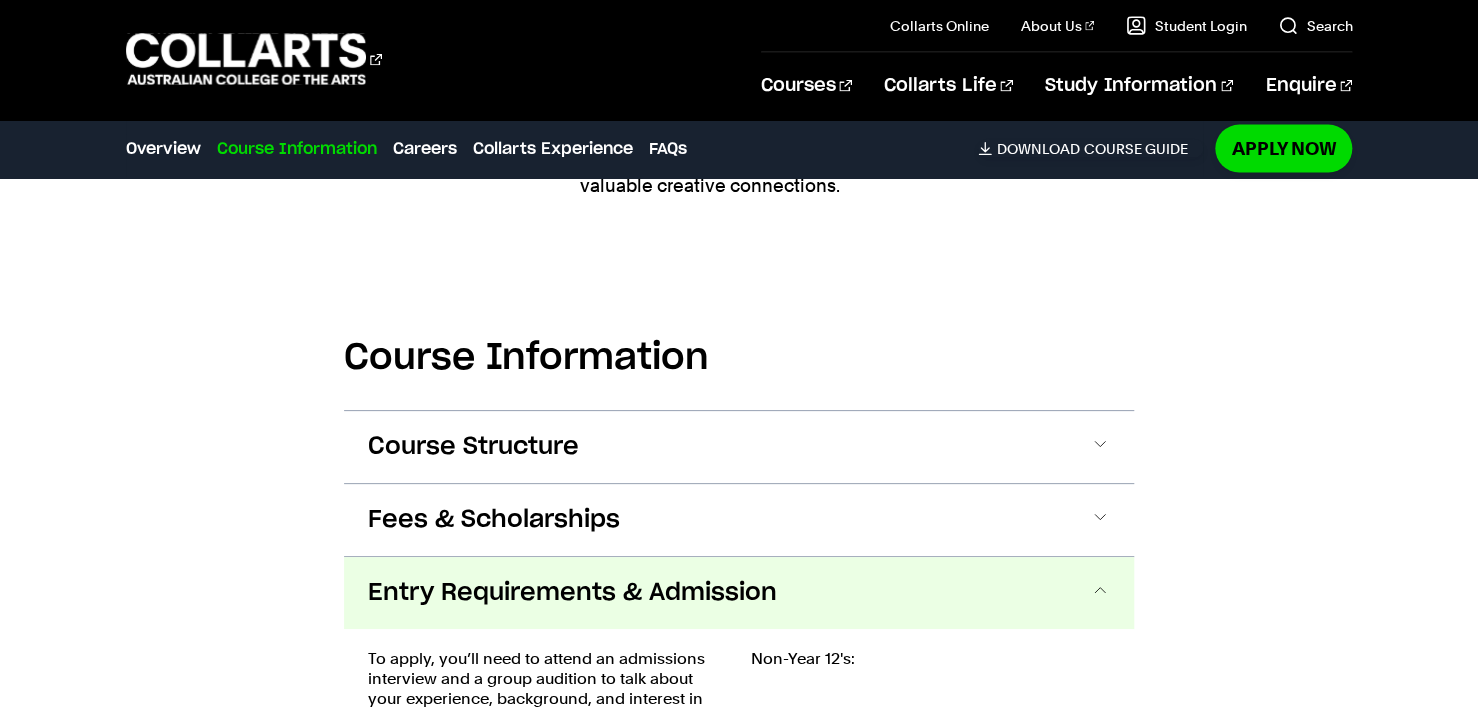 scroll, scrollTop: 2012, scrollLeft: 0, axis: vertical 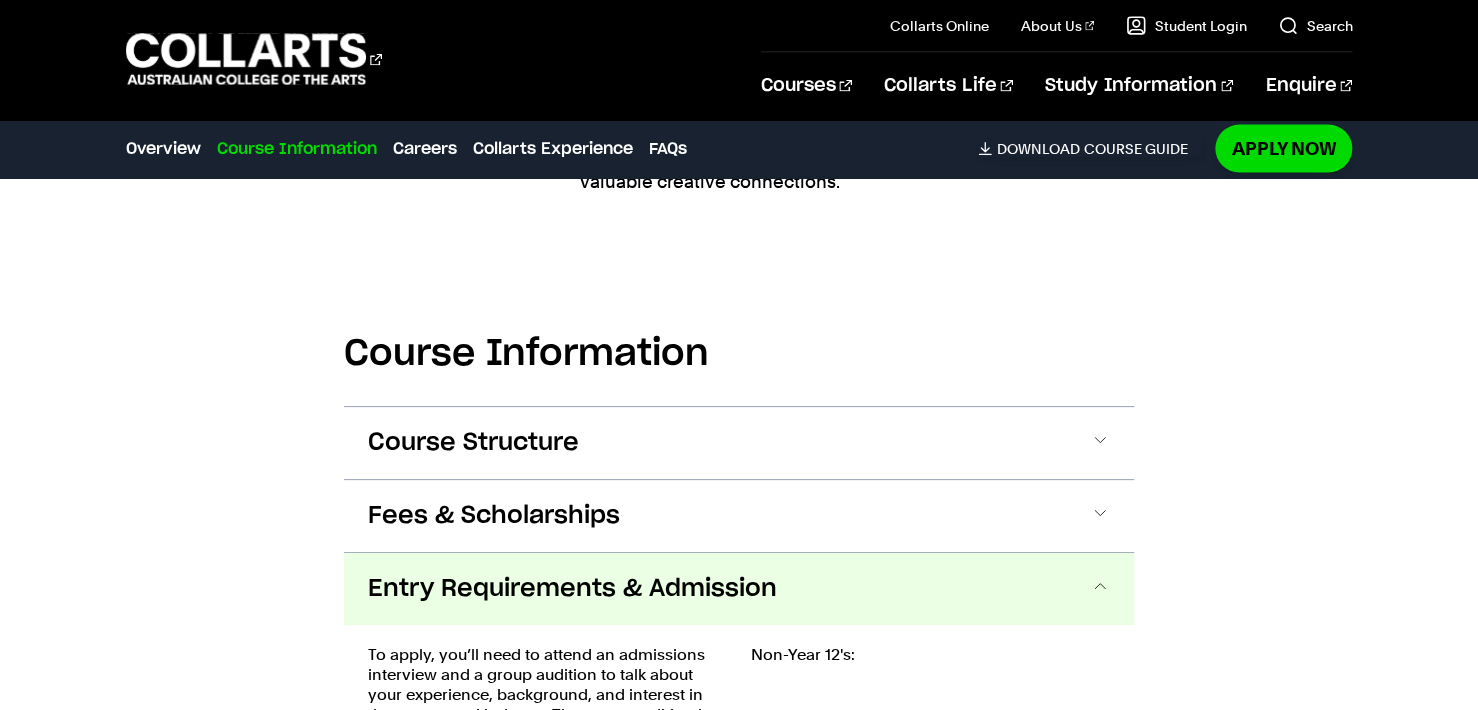 click on "Entry Requirements & Admission" at bounding box center (739, 589) 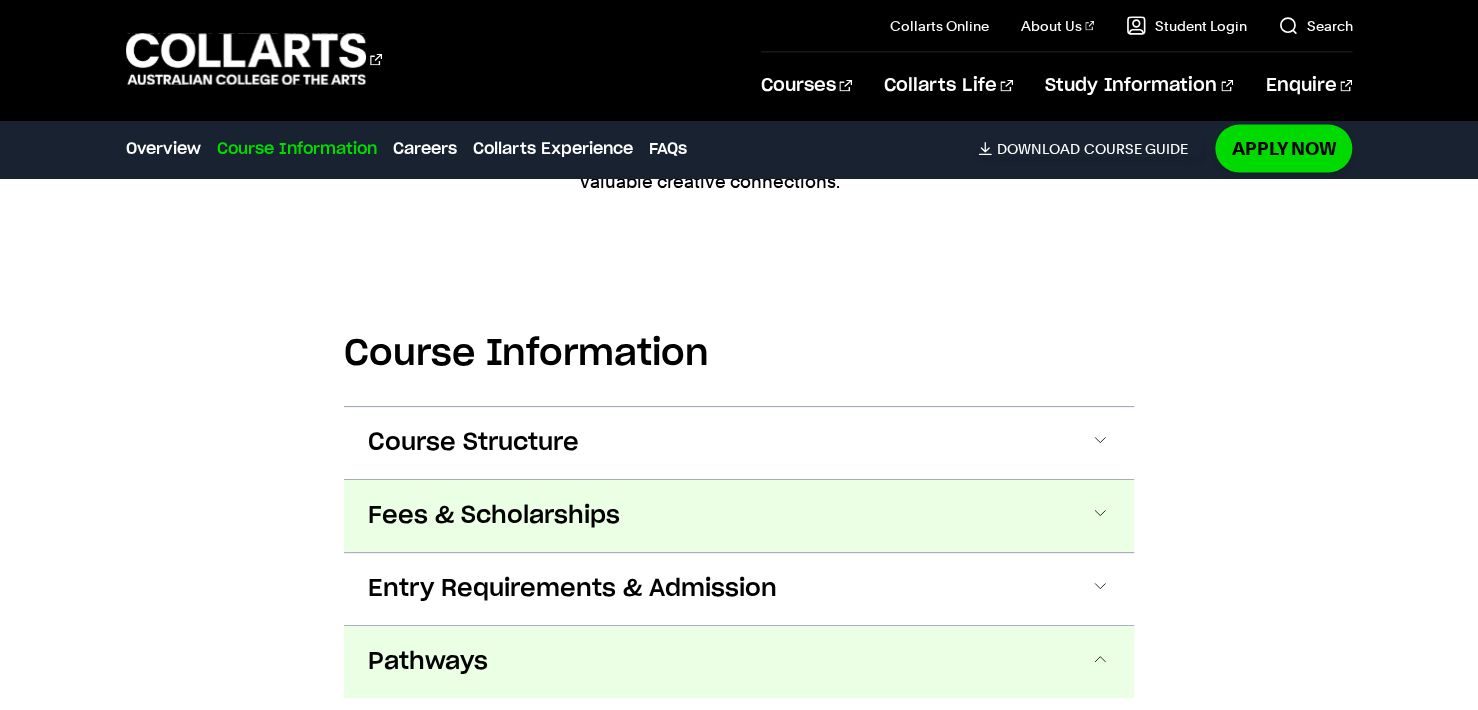 click on "Fees & Scholarships" at bounding box center [494, 516] 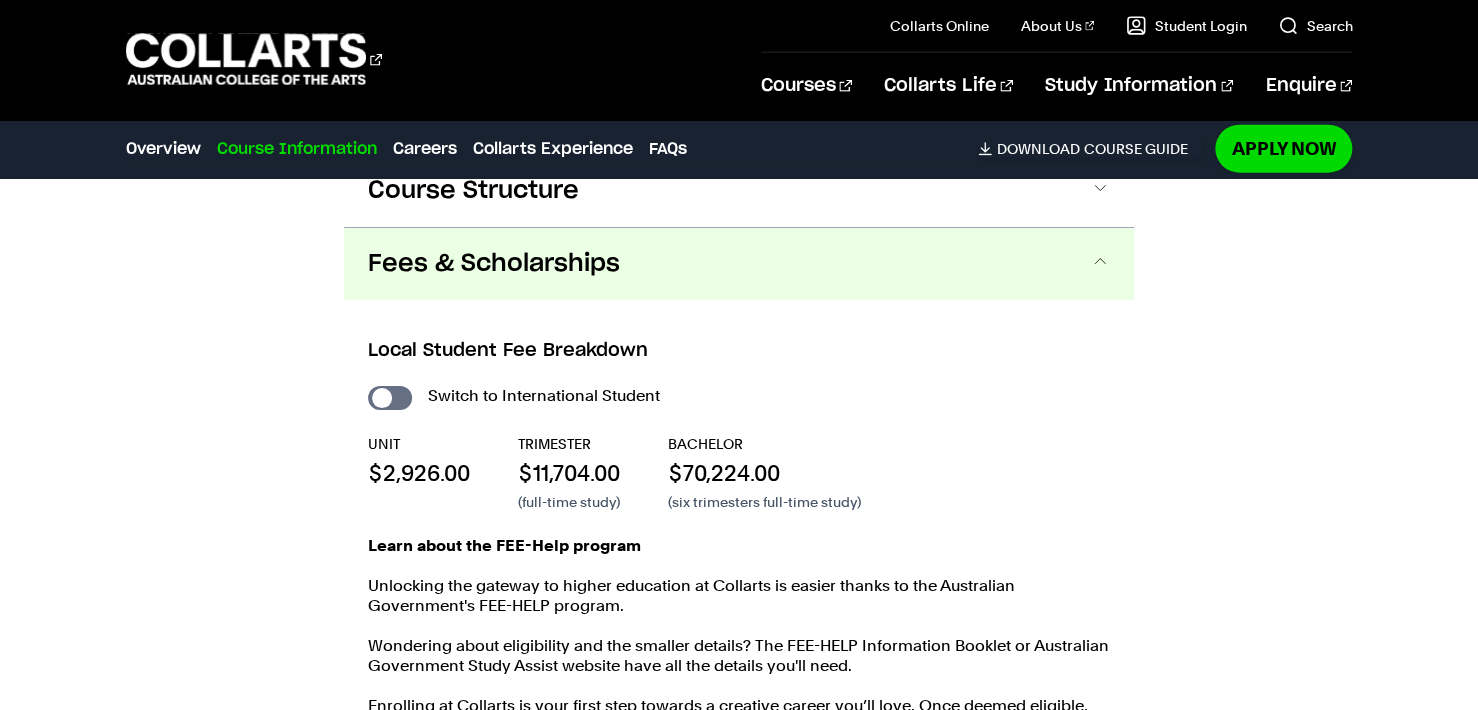 scroll, scrollTop: 2310, scrollLeft: 0, axis: vertical 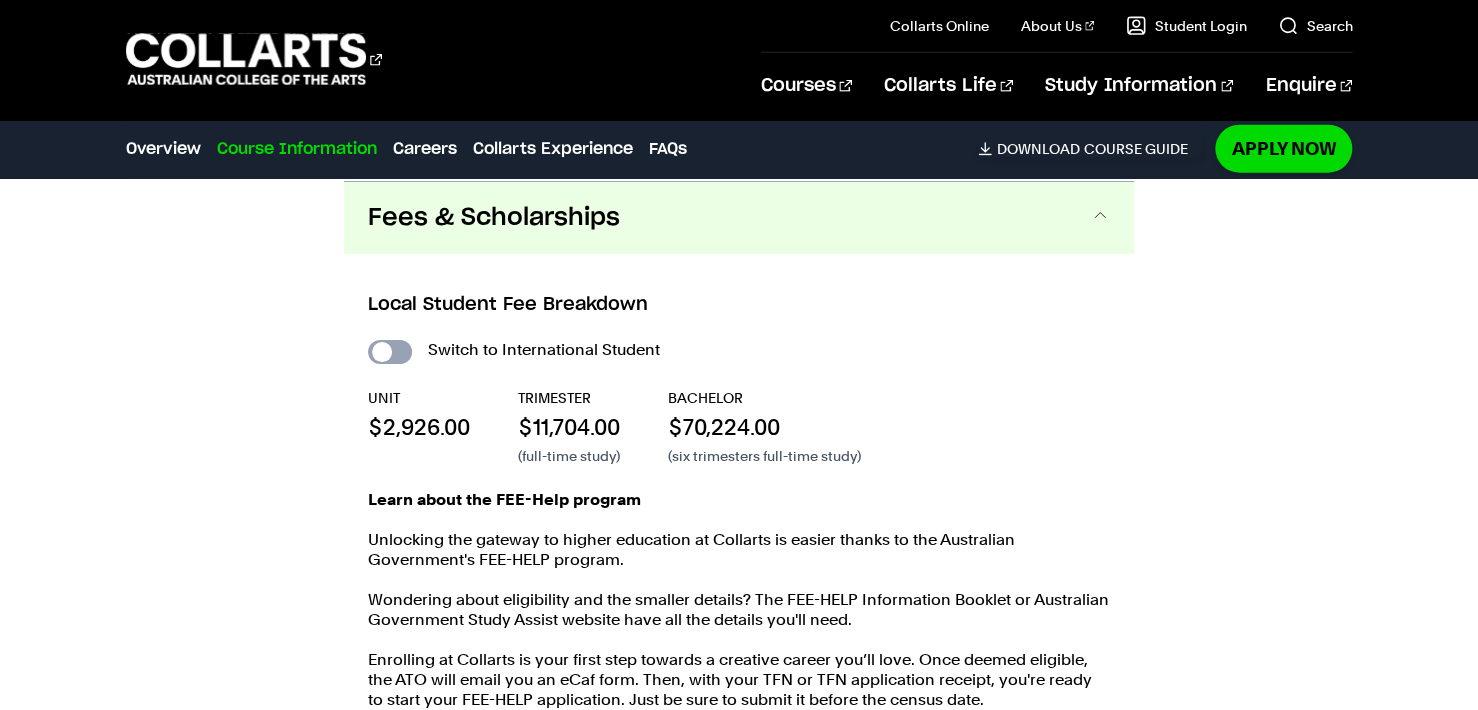 click on "International Student" at bounding box center [390, 352] 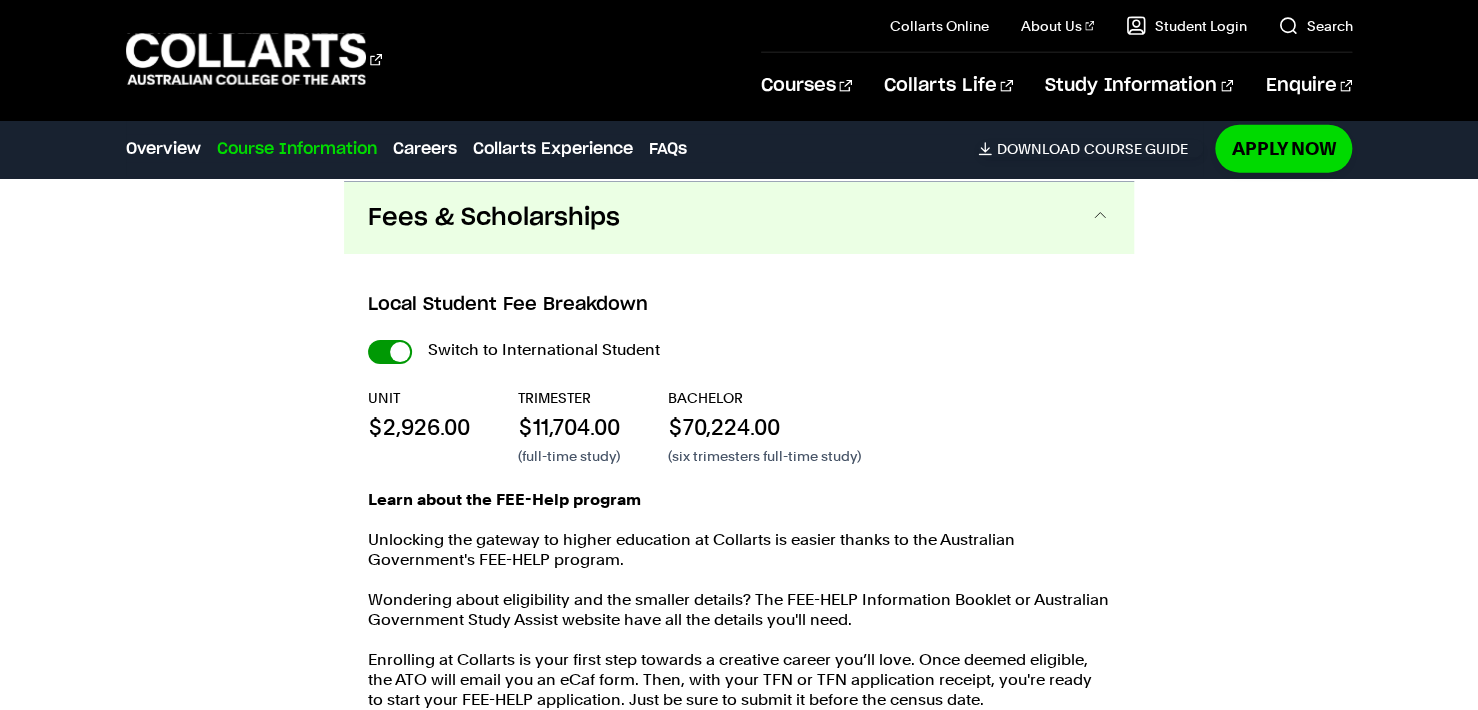 checkbox on "true" 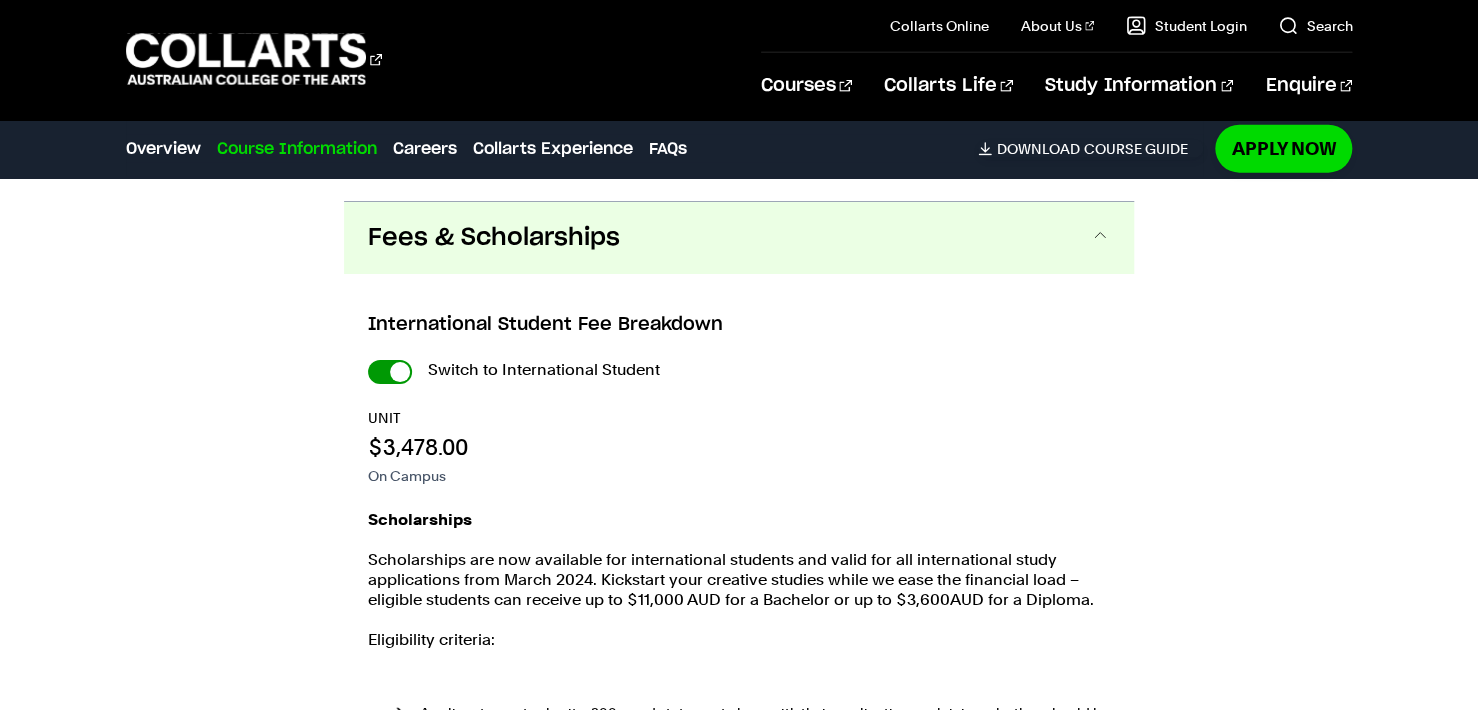 click on "International Student" at bounding box center [0, 0] 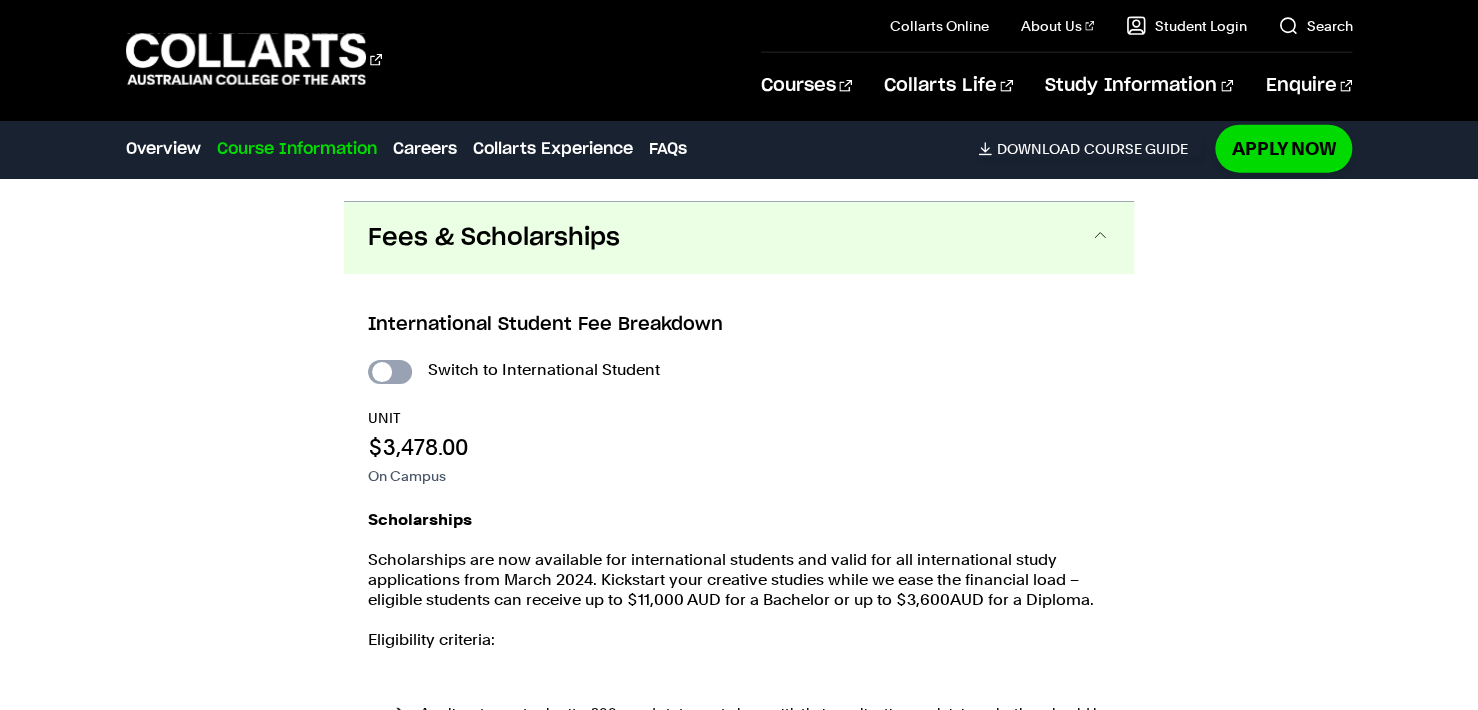checkbox on "false" 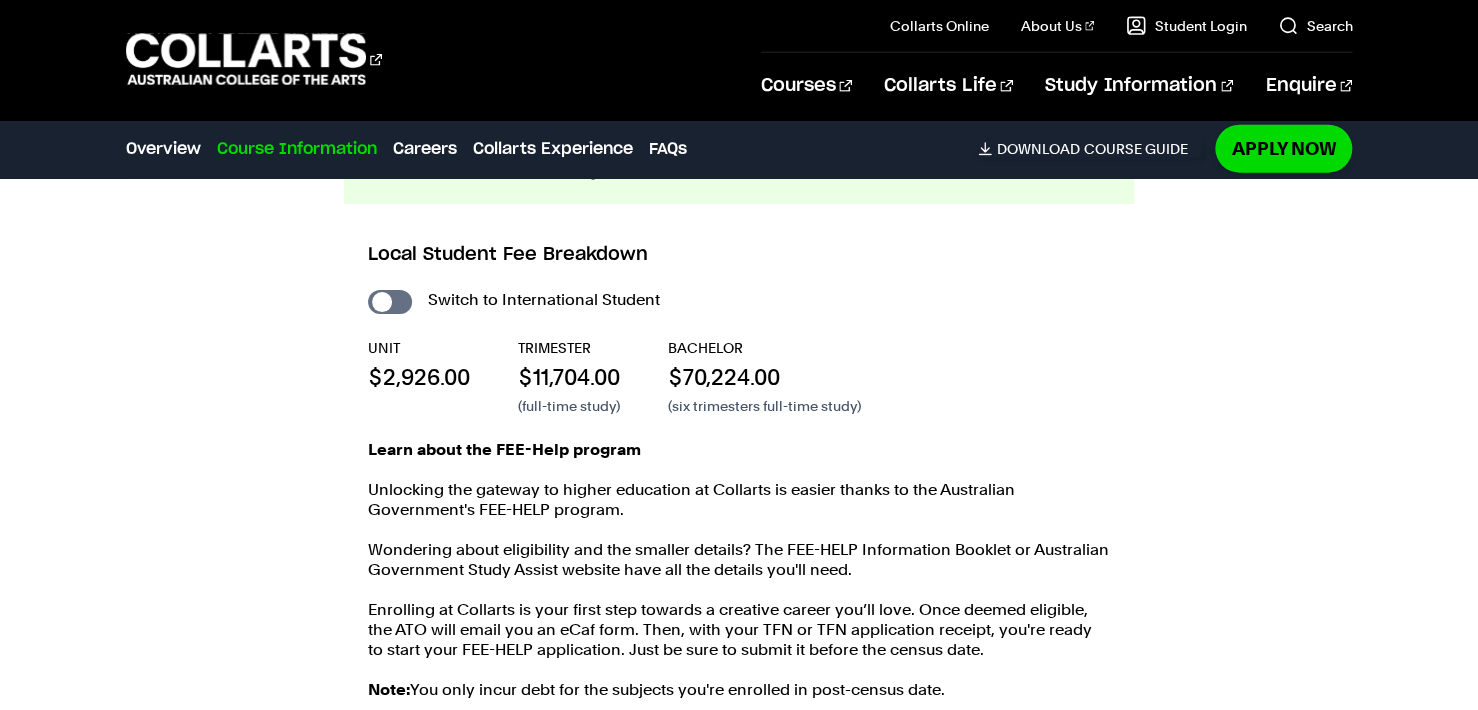 scroll, scrollTop: 2364, scrollLeft: 0, axis: vertical 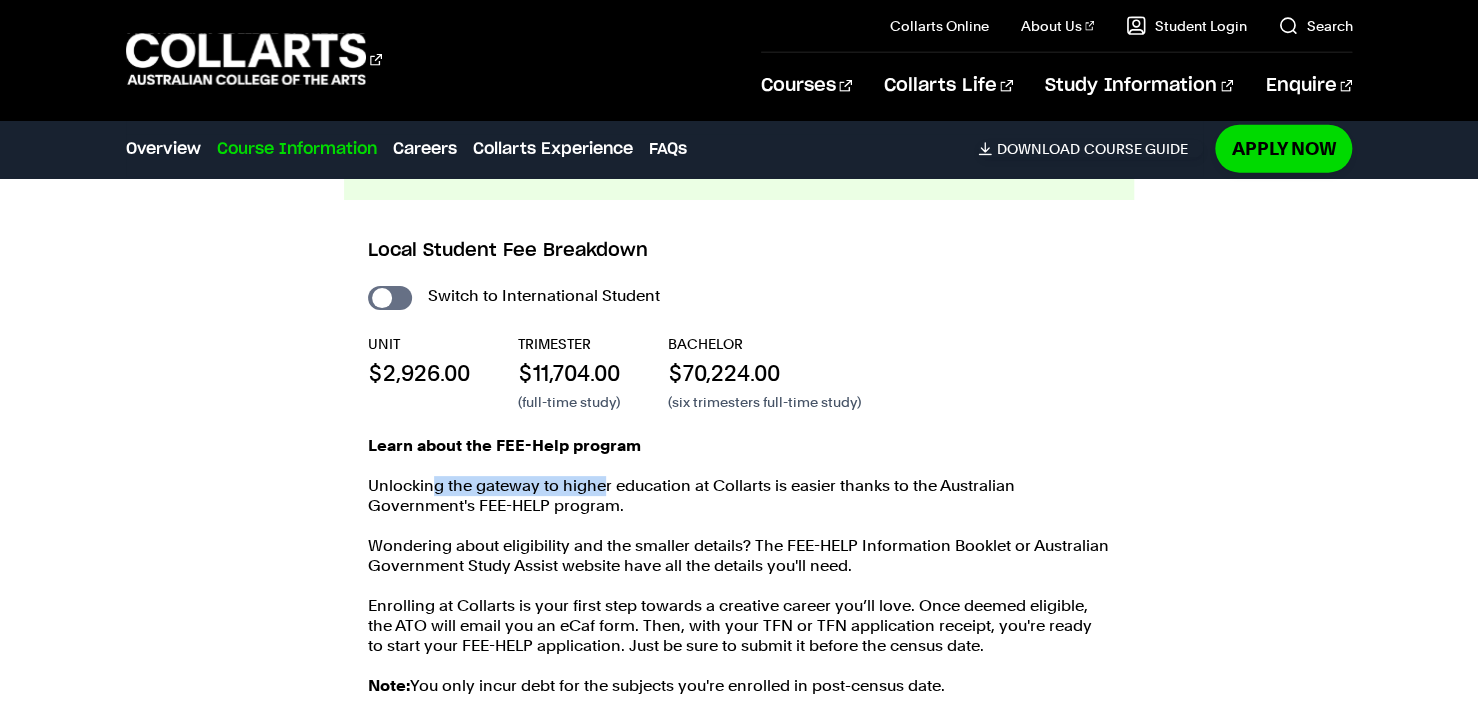 drag, startPoint x: 600, startPoint y: 458, endPoint x: 429, endPoint y: 468, distance: 171.29214 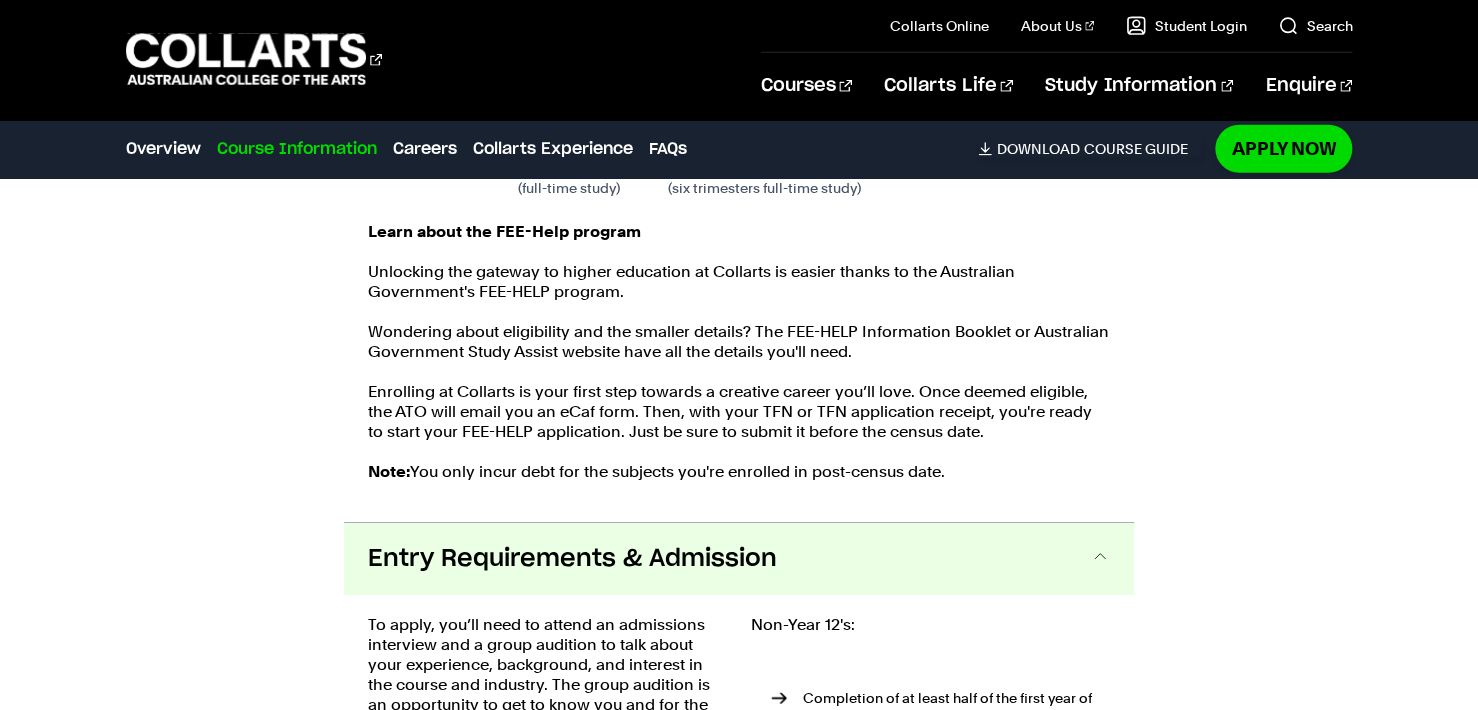 scroll, scrollTop: 2580, scrollLeft: 0, axis: vertical 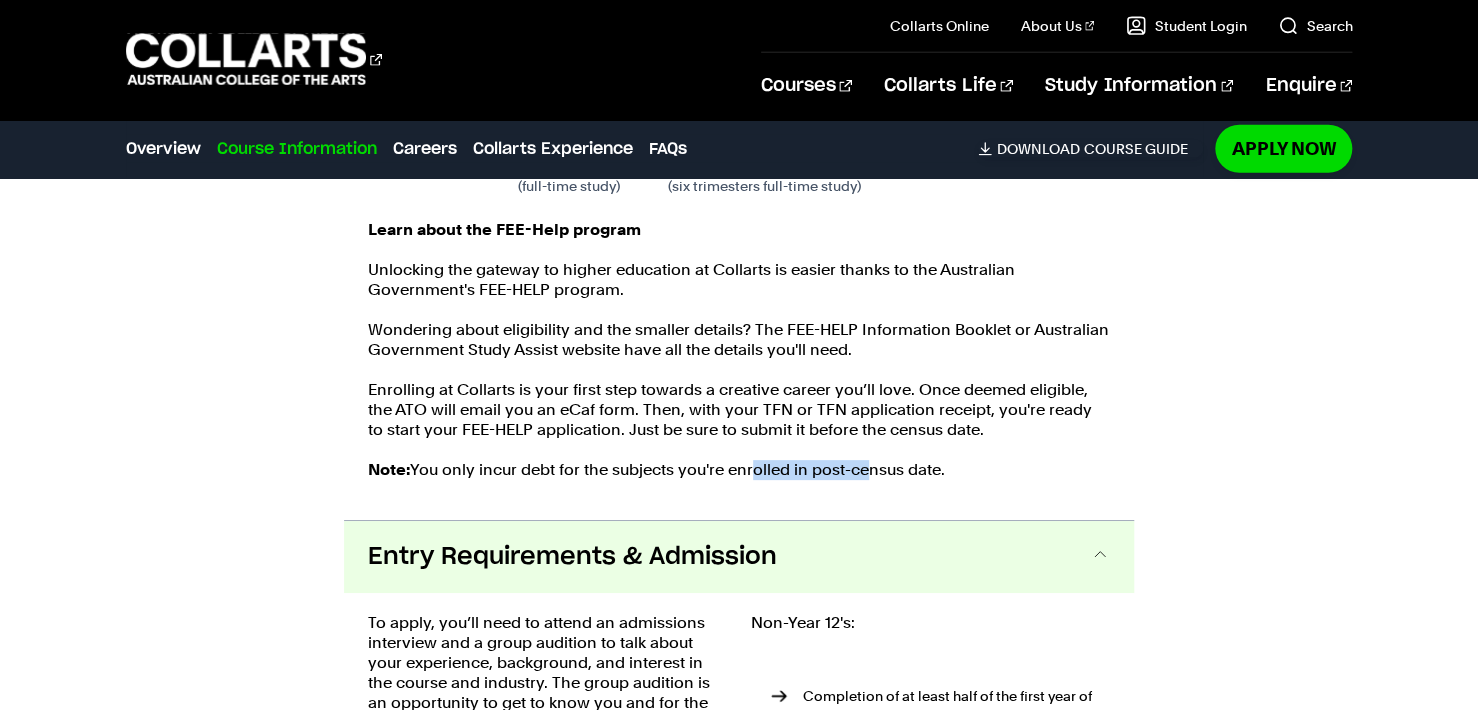drag, startPoint x: 757, startPoint y: 471, endPoint x: 870, endPoint y: 490, distance: 114.58621 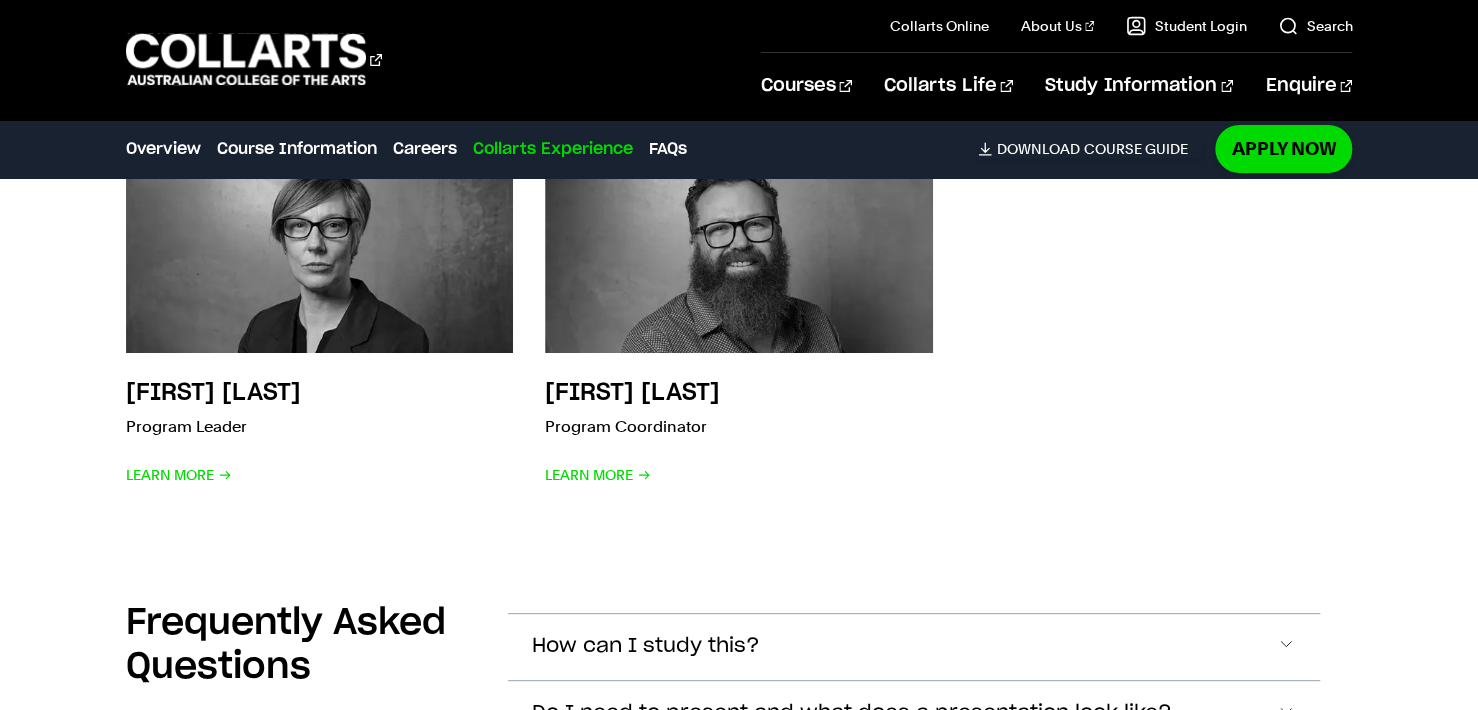 scroll, scrollTop: 7716, scrollLeft: 0, axis: vertical 